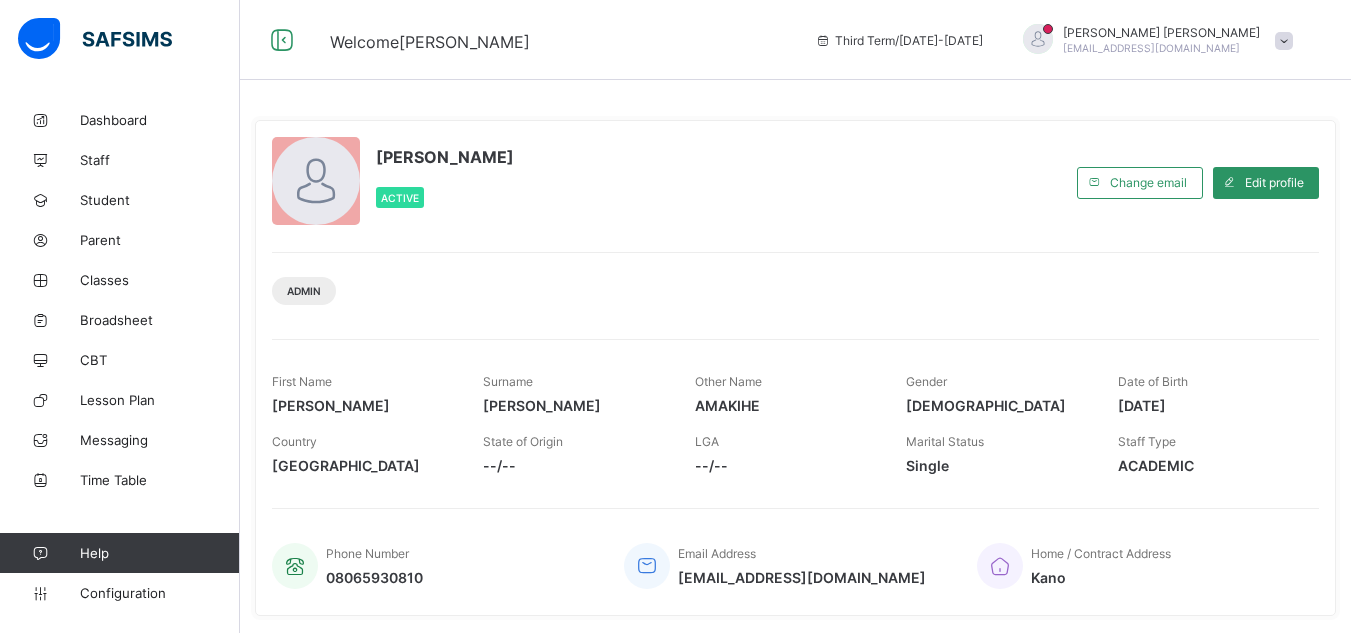 scroll, scrollTop: 0, scrollLeft: 0, axis: both 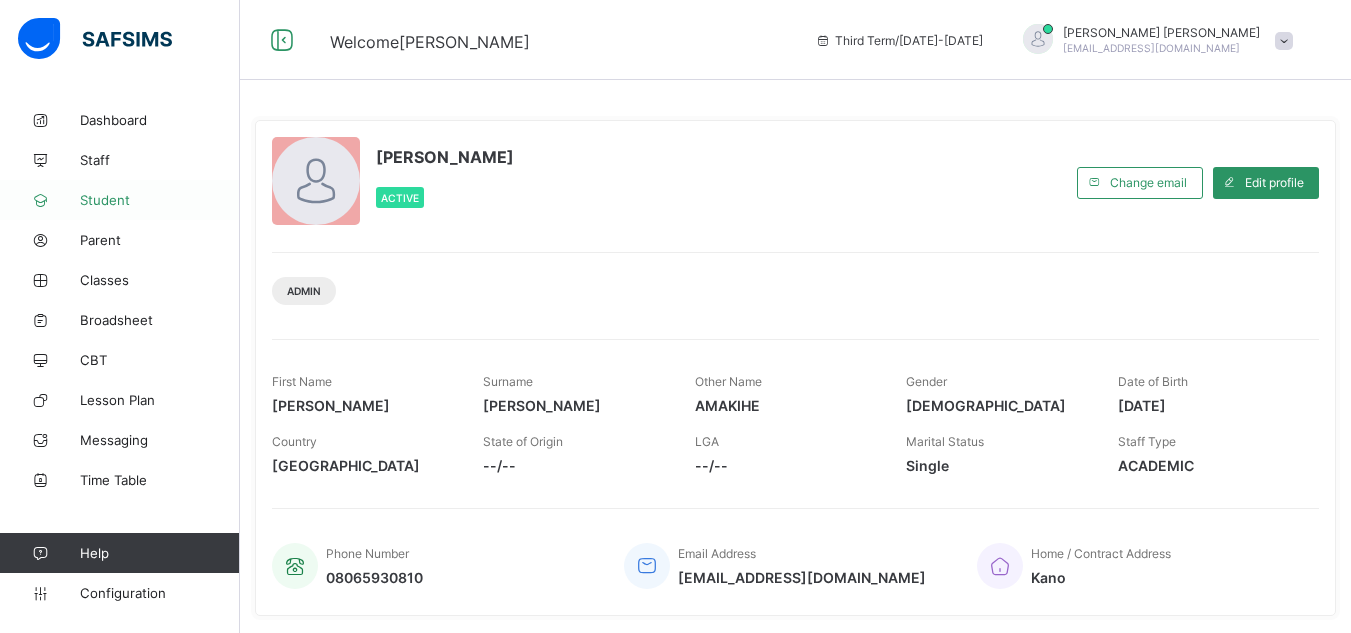 click on "Student" at bounding box center [120, 200] 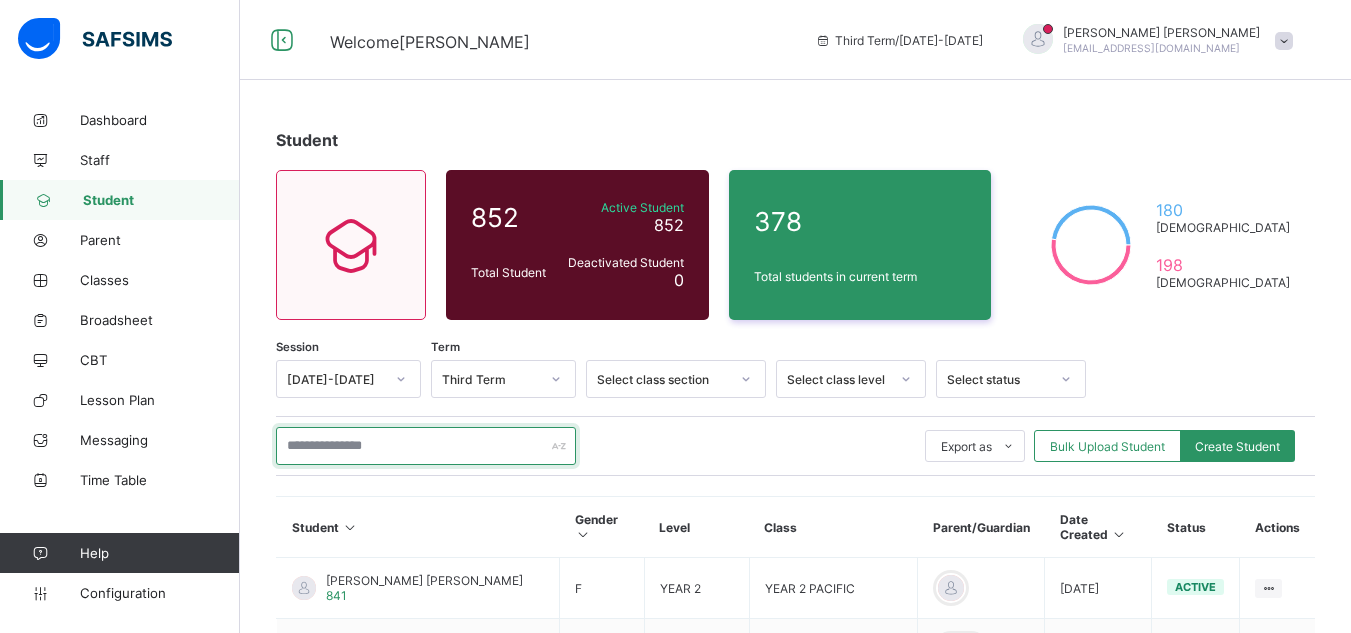 click at bounding box center (426, 446) 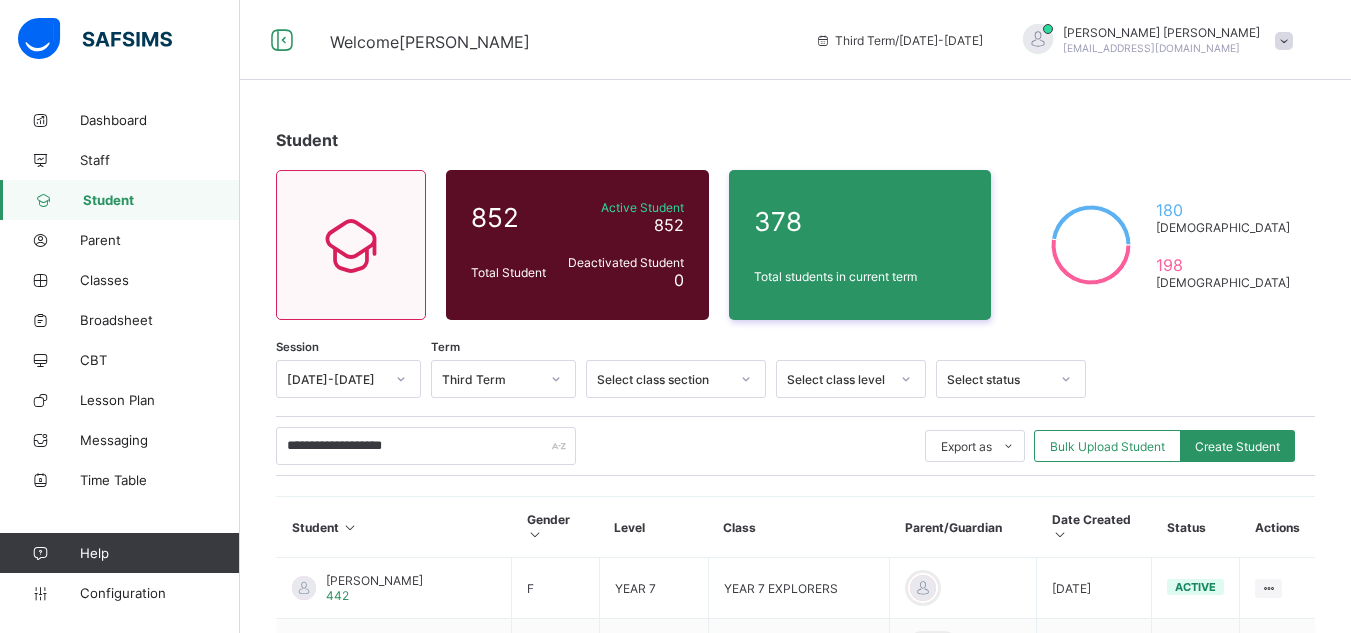 click on "**********" at bounding box center (795, 446) 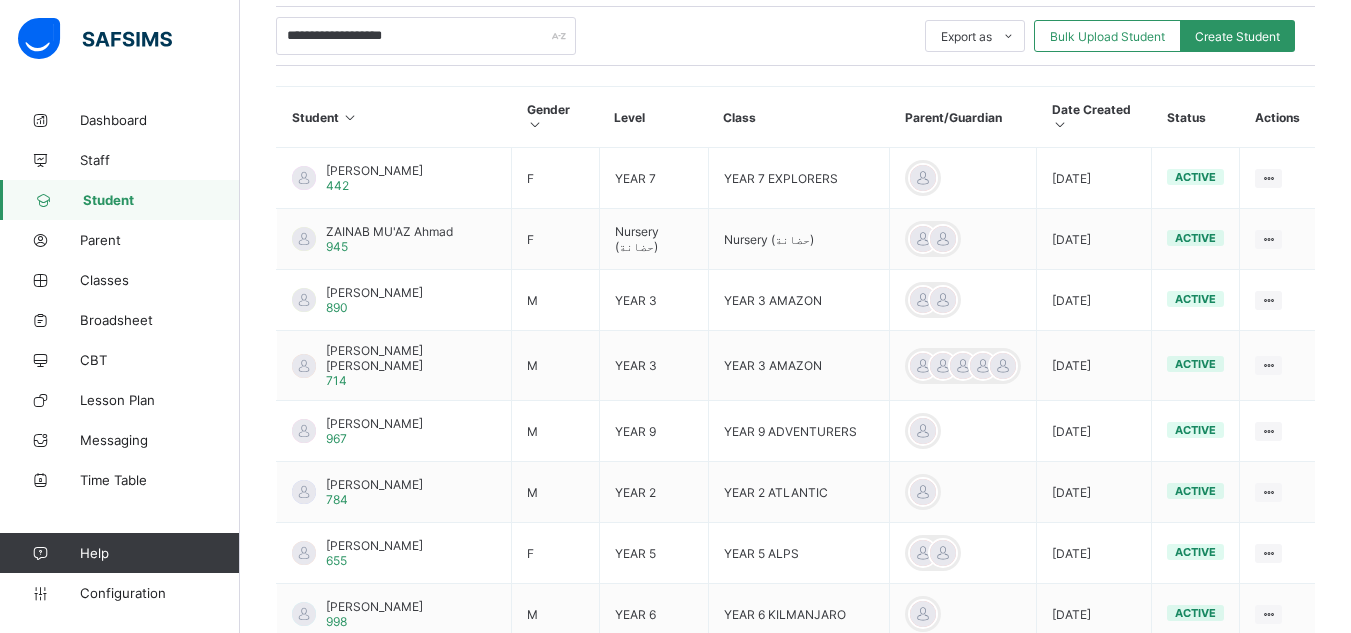 scroll, scrollTop: 440, scrollLeft: 0, axis: vertical 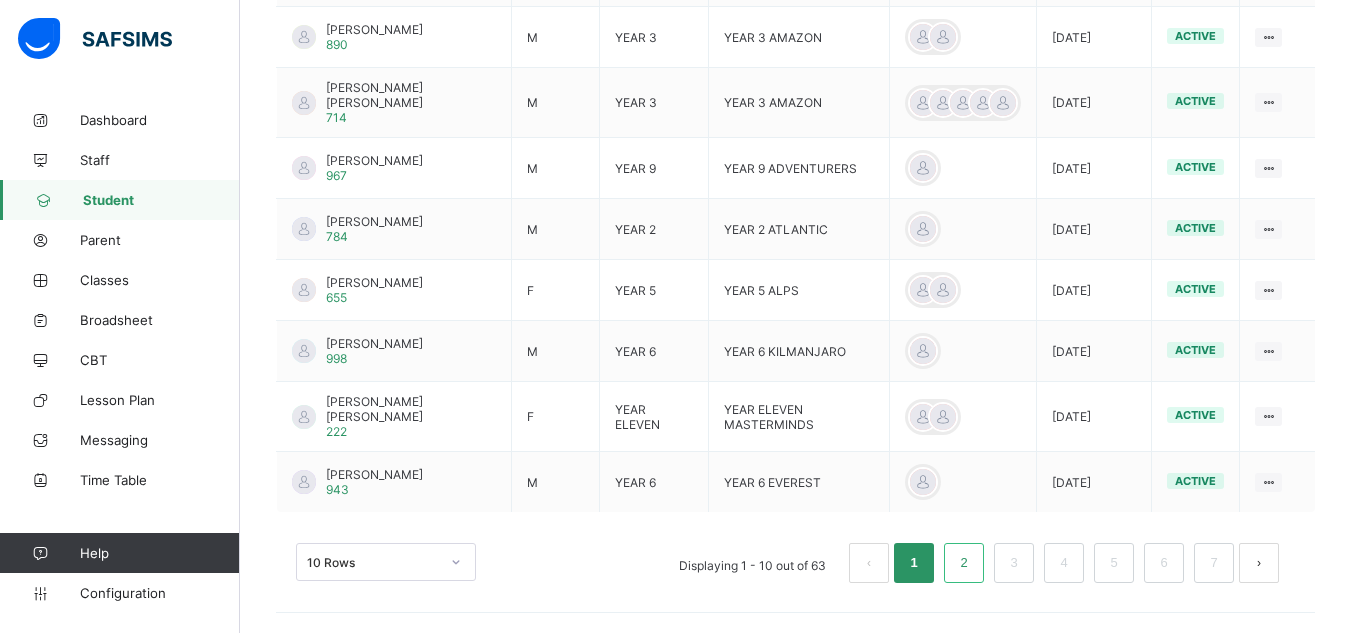 click on "2" at bounding box center (963, 563) 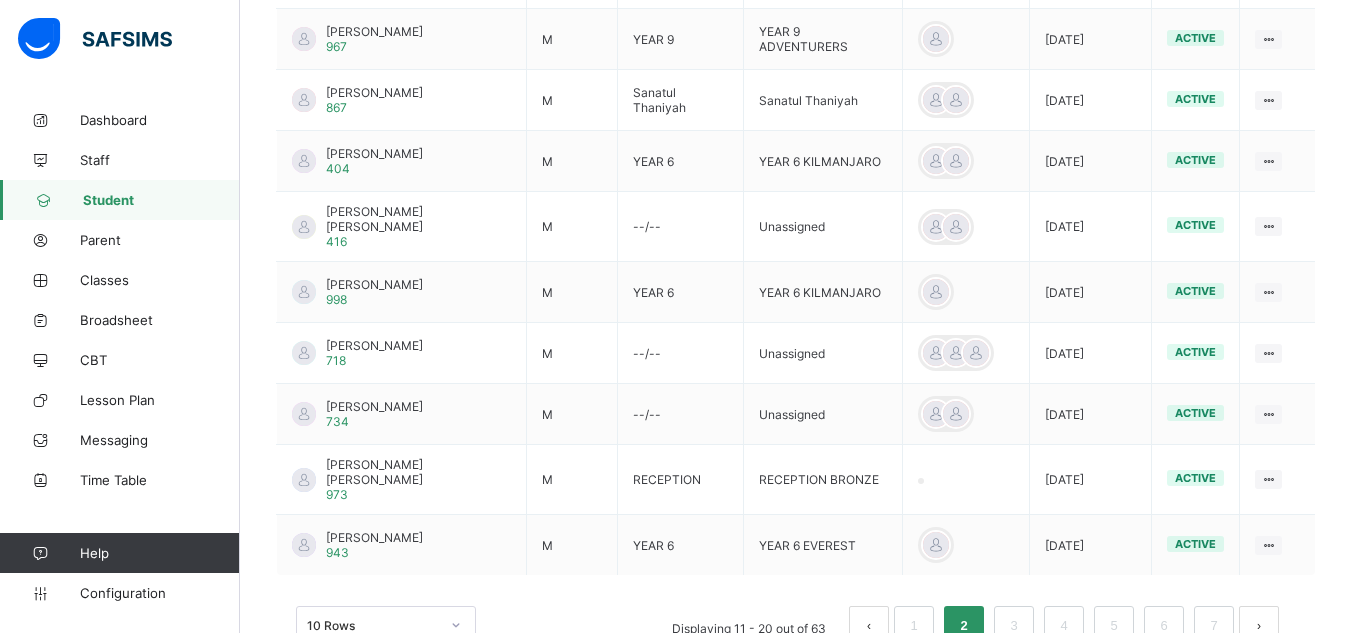 scroll, scrollTop: 652, scrollLeft: 0, axis: vertical 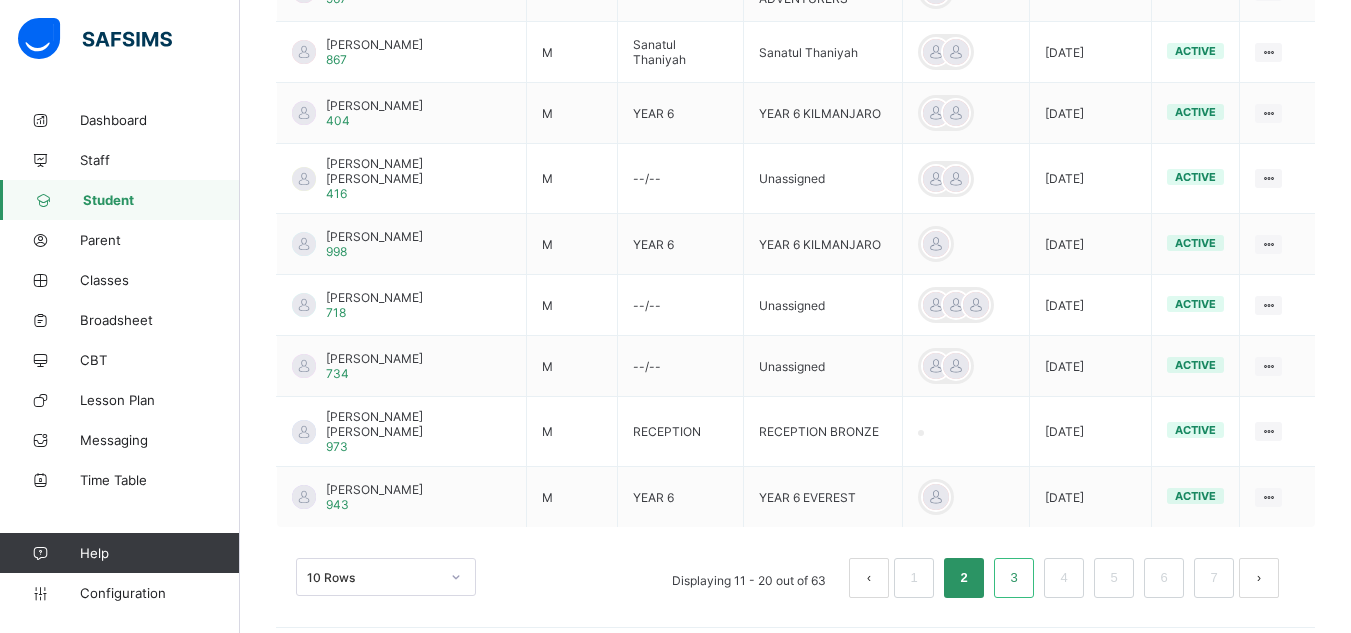 click on "3" at bounding box center (1013, 578) 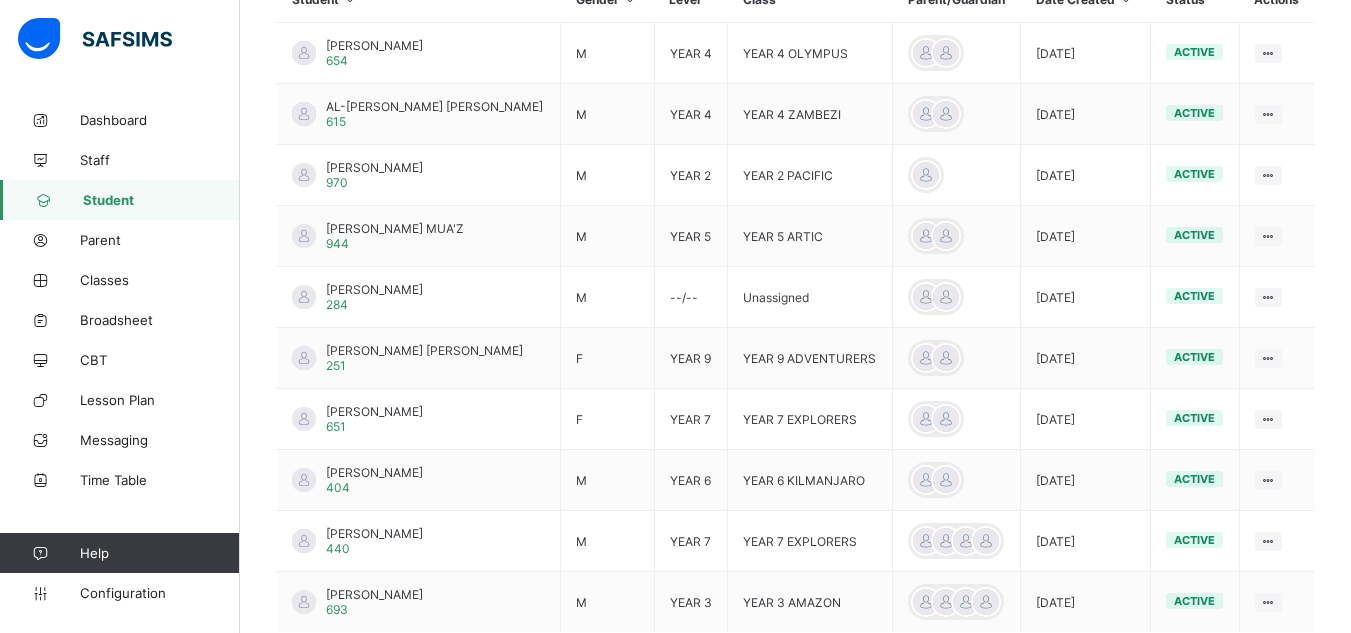 scroll, scrollTop: 480, scrollLeft: 0, axis: vertical 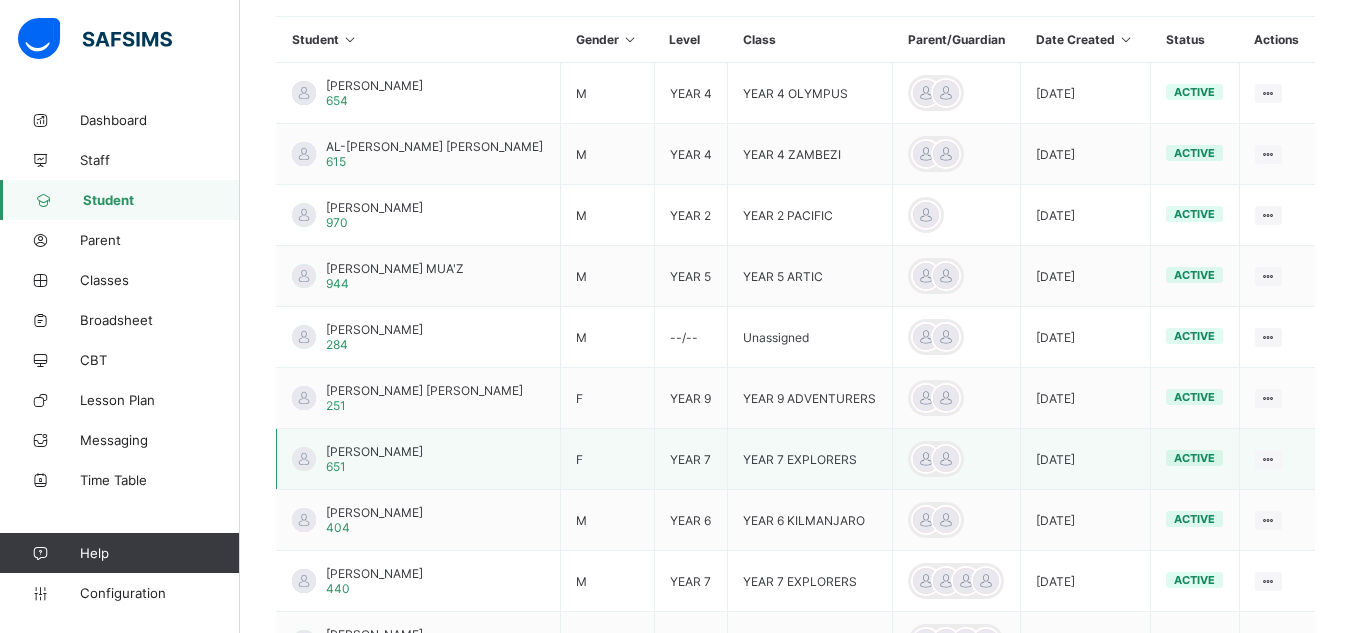 click on "[PERSON_NAME] MUAZU 651" at bounding box center (419, 459) 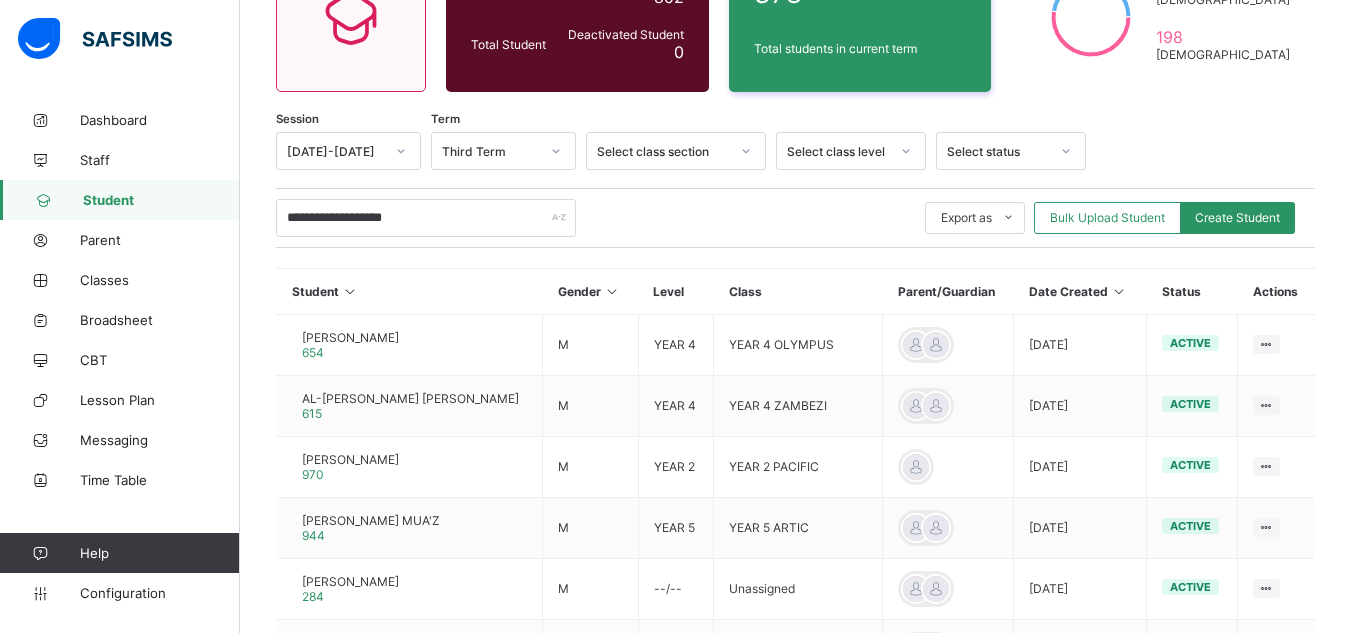click on "Resume" at bounding box center [974, -265] 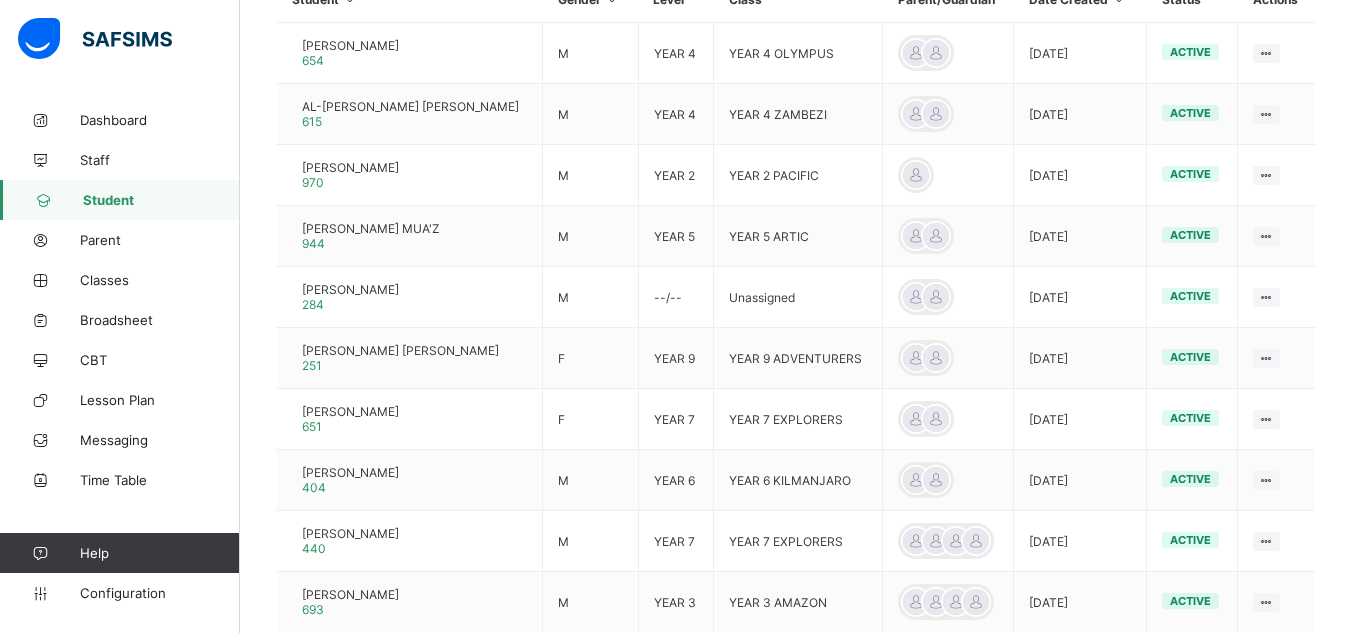scroll, scrollTop: 560, scrollLeft: 0, axis: vertical 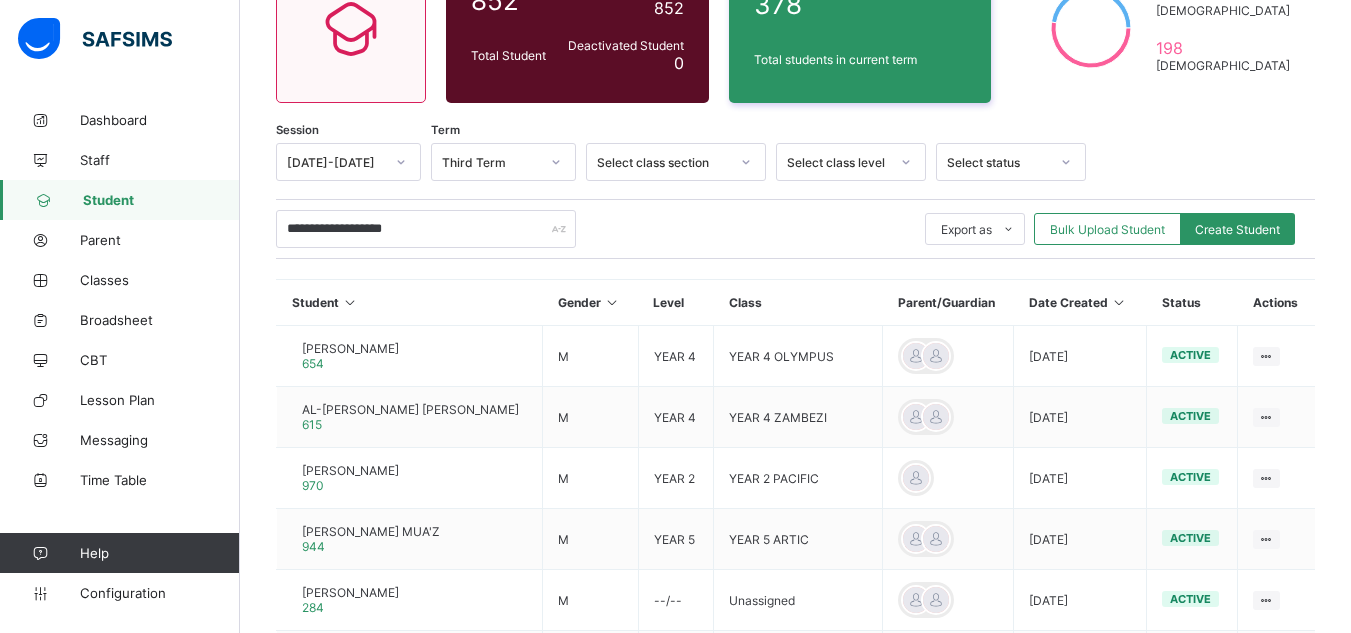 click 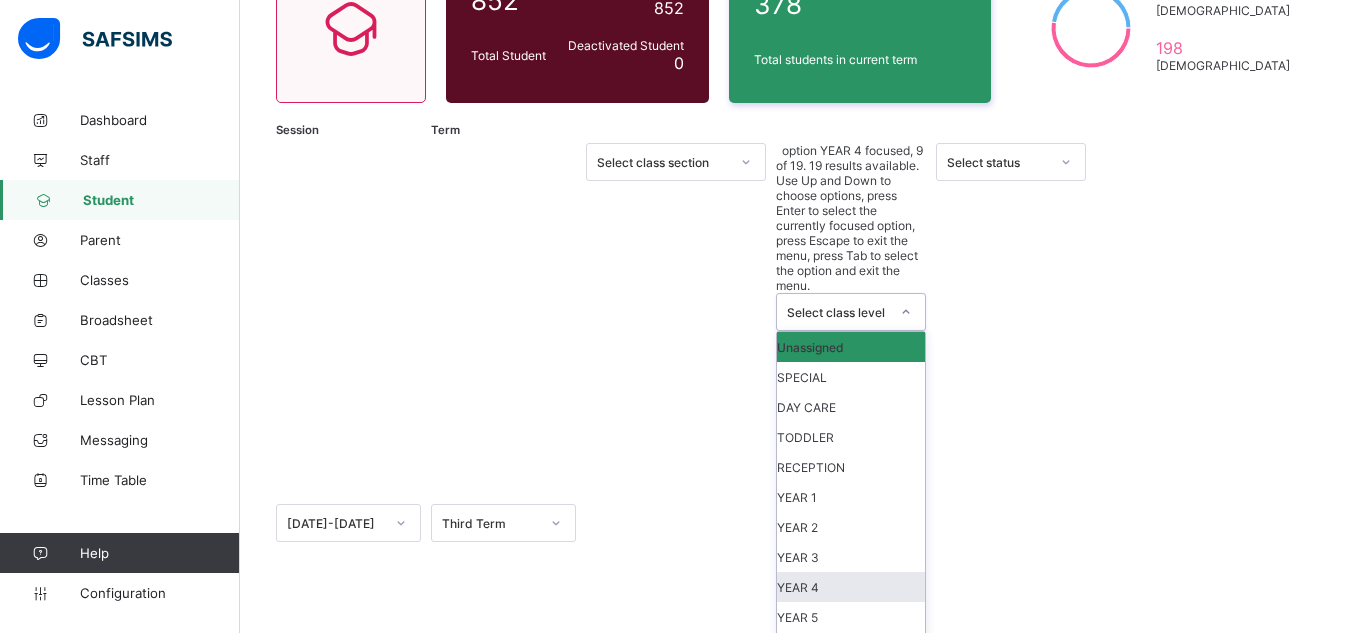 scroll, scrollTop: 80, scrollLeft: 0, axis: vertical 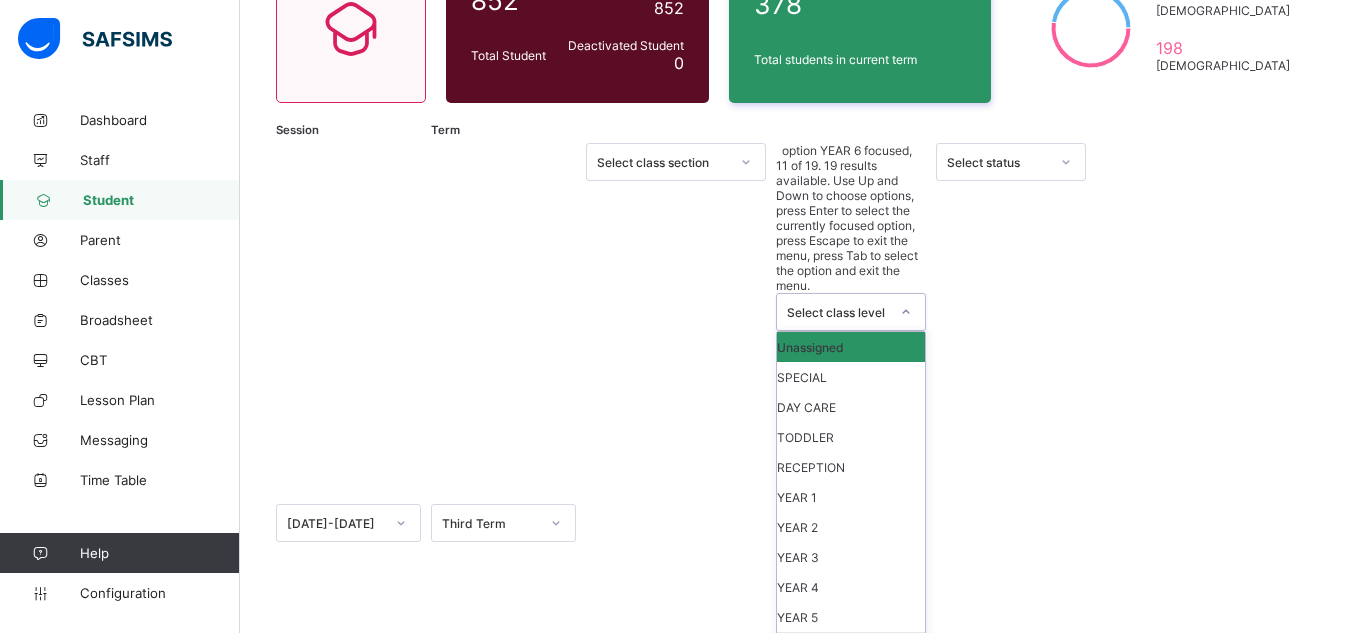 click on "YEAR 6" at bounding box center [851, 647] 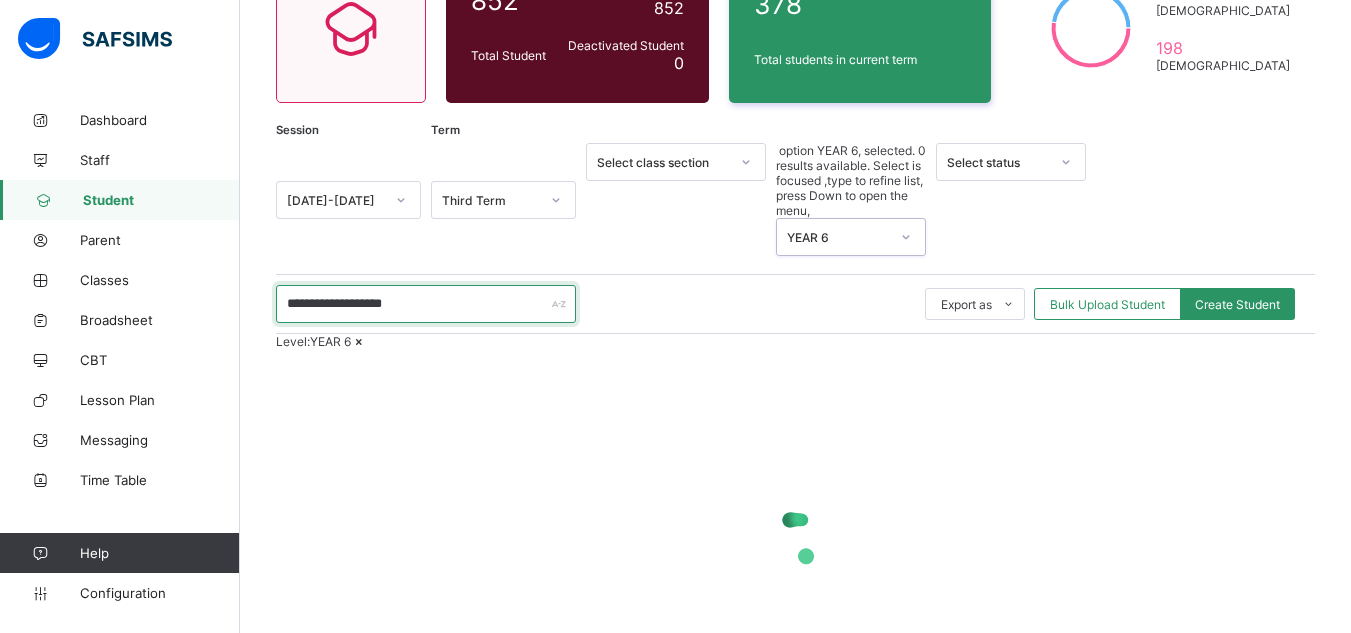 click on "**********" at bounding box center (426, 304) 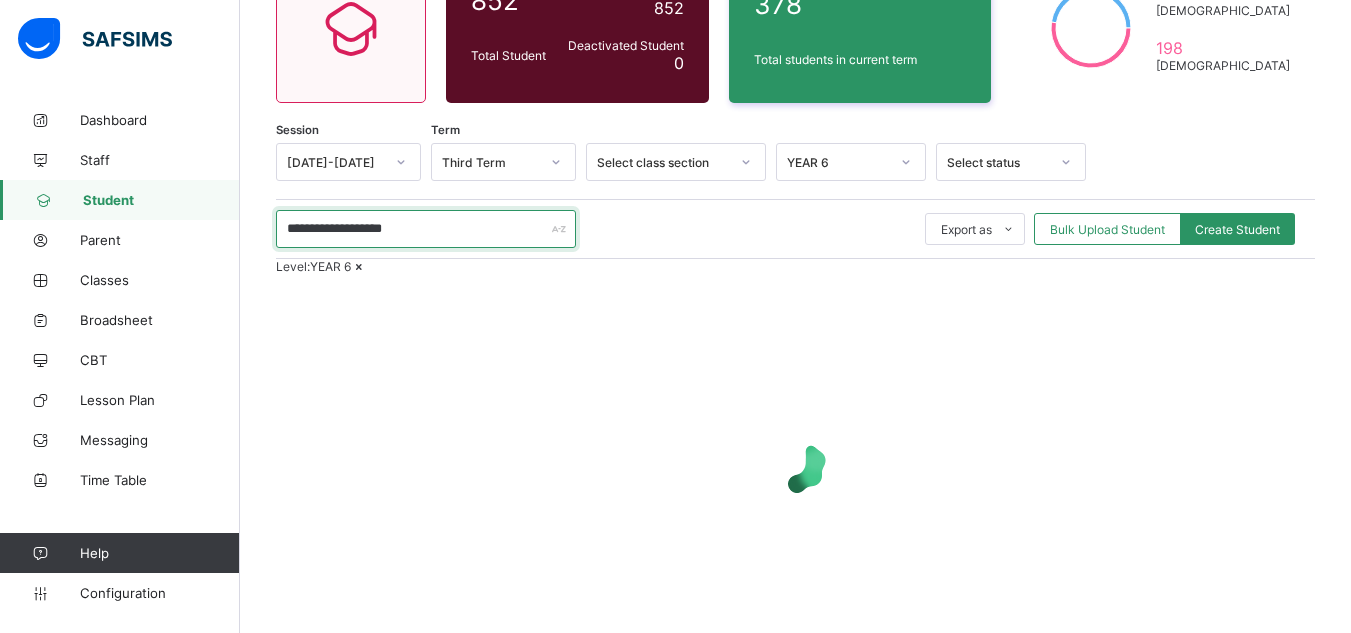 type on "**********" 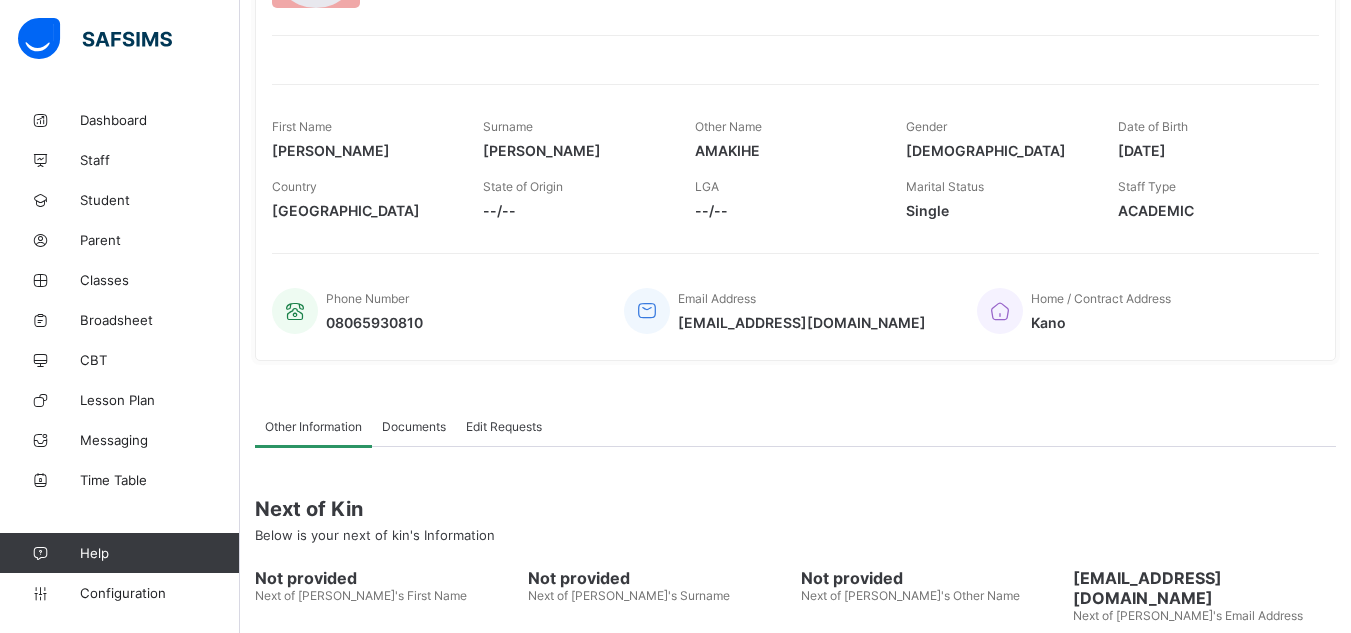 scroll, scrollTop: 0, scrollLeft: 0, axis: both 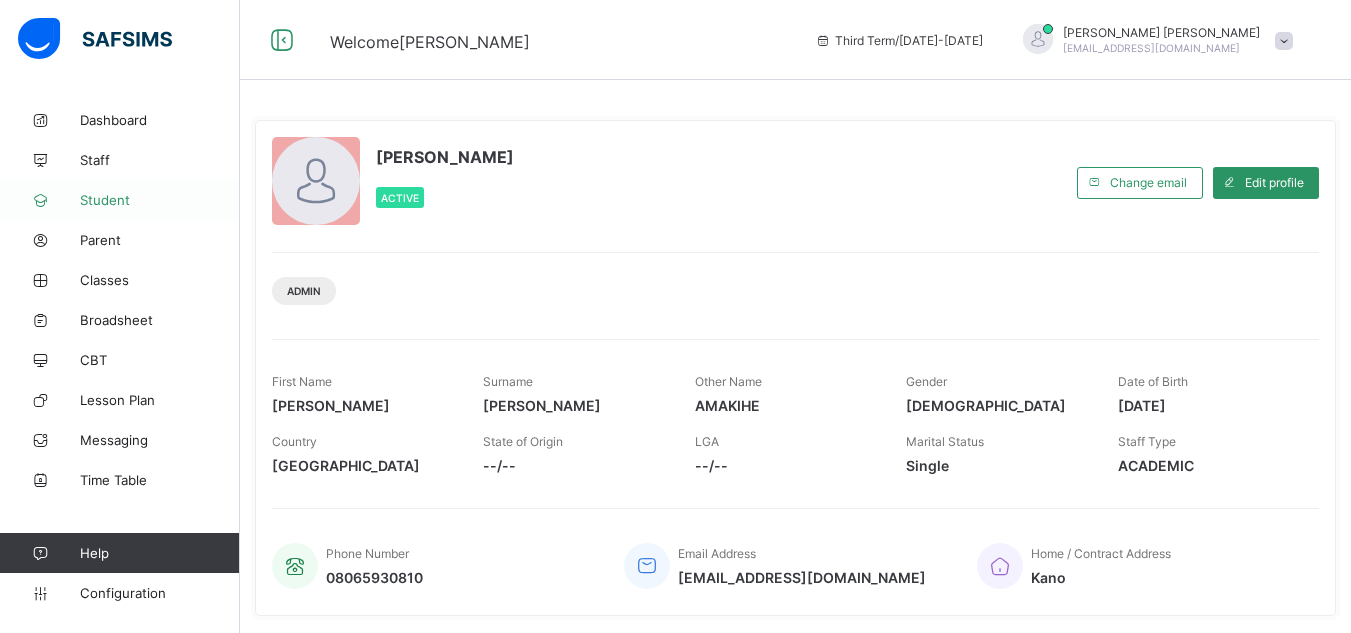 click on "Student" at bounding box center [160, 200] 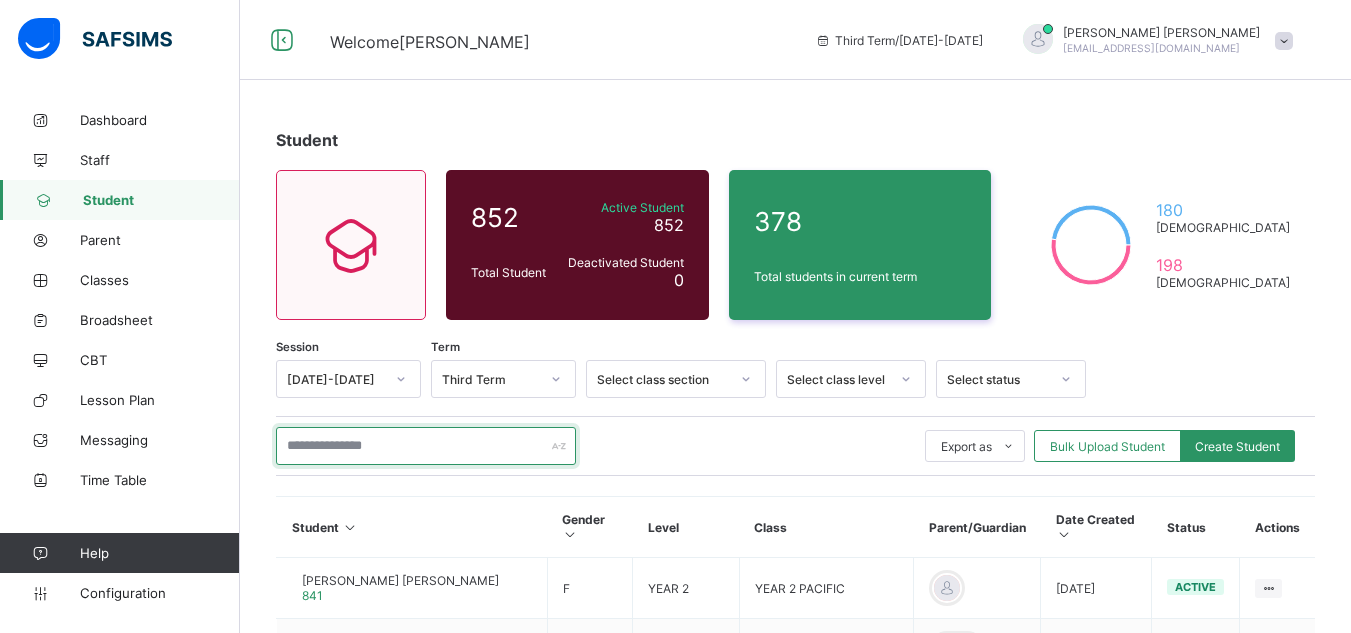 click at bounding box center (426, 446) 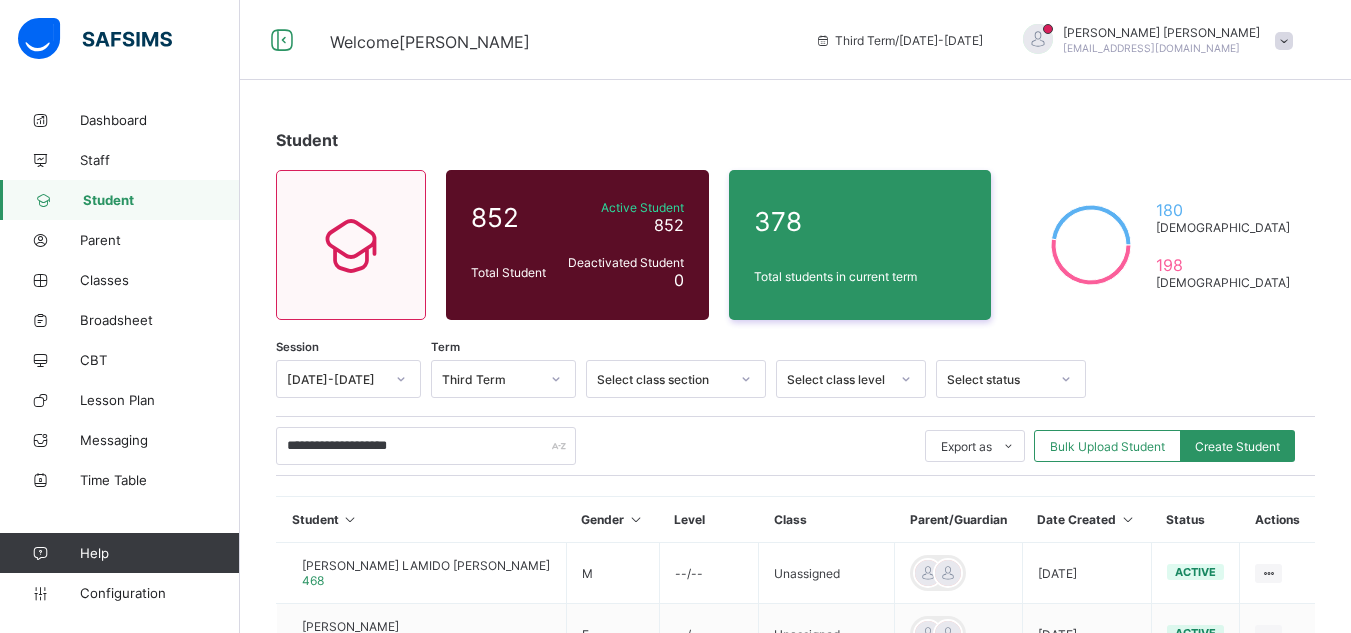 click on "Gender" at bounding box center (612, 520) 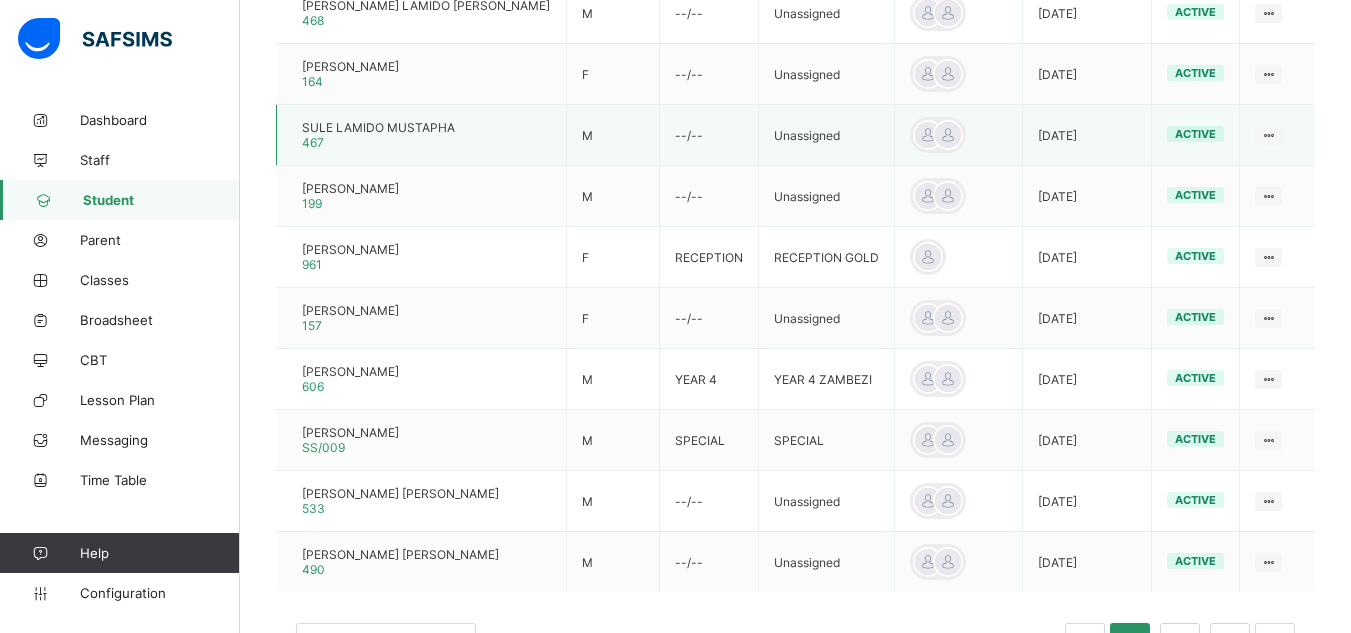 scroll, scrollTop: 640, scrollLeft: 0, axis: vertical 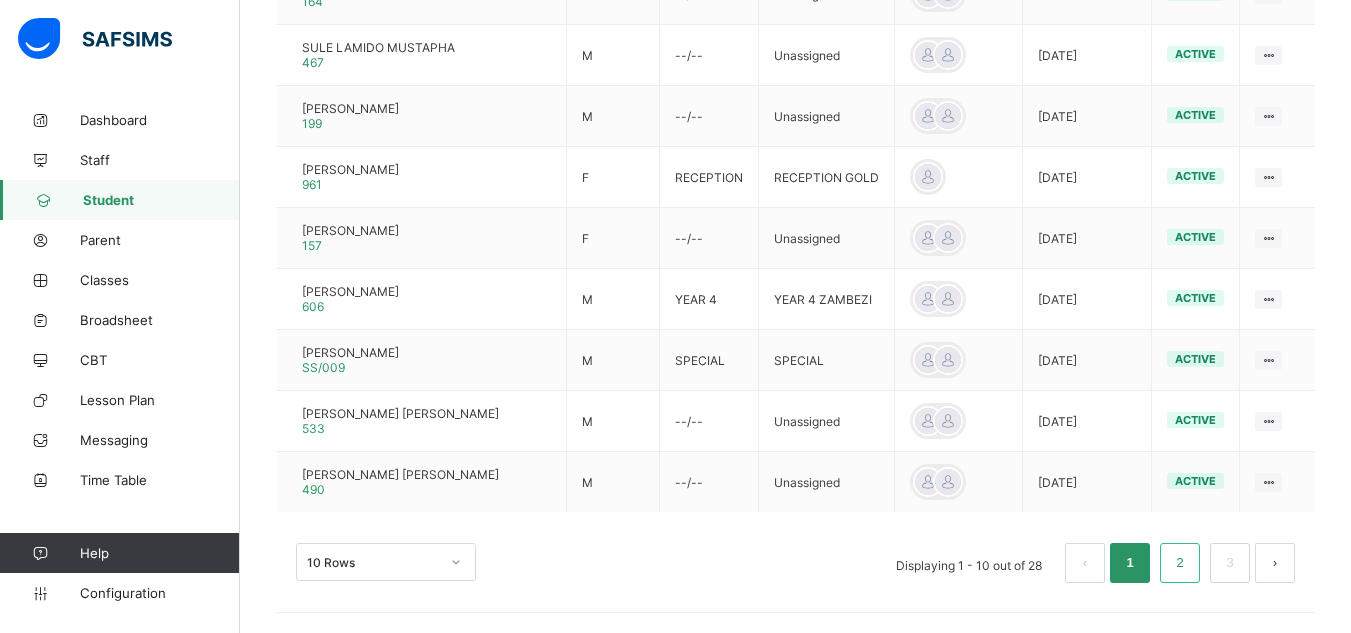 click on "2" at bounding box center (1180, 563) 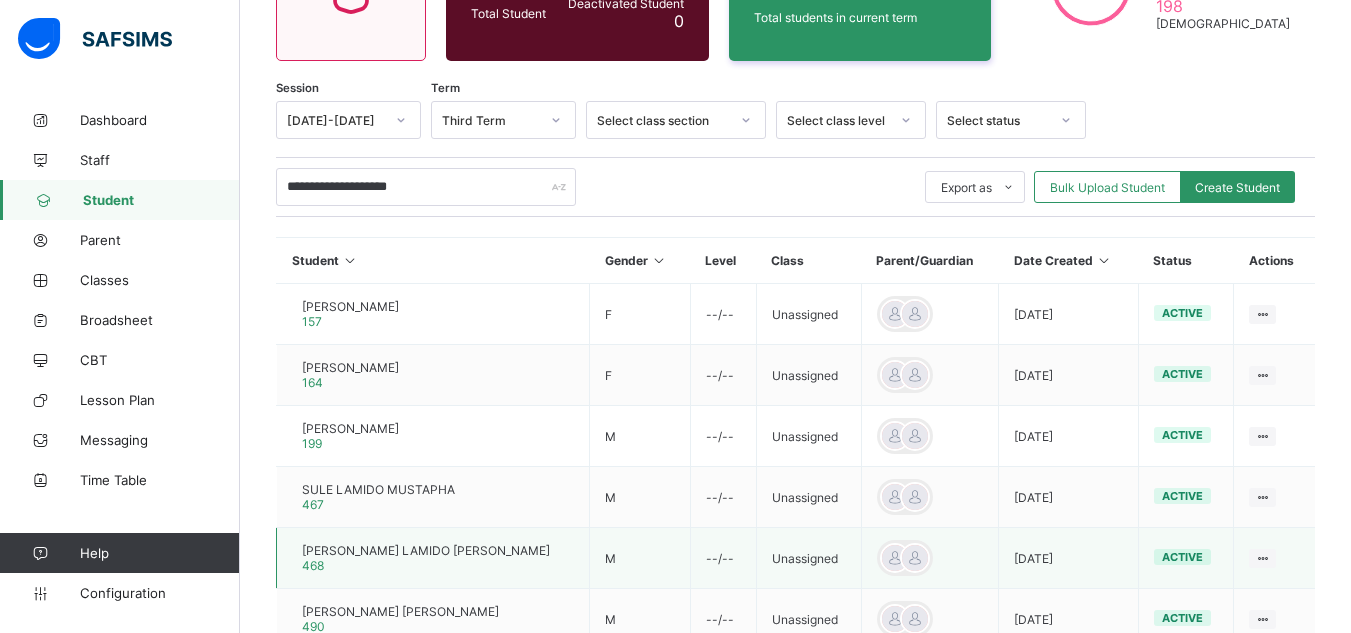 scroll, scrollTop: 0, scrollLeft: 0, axis: both 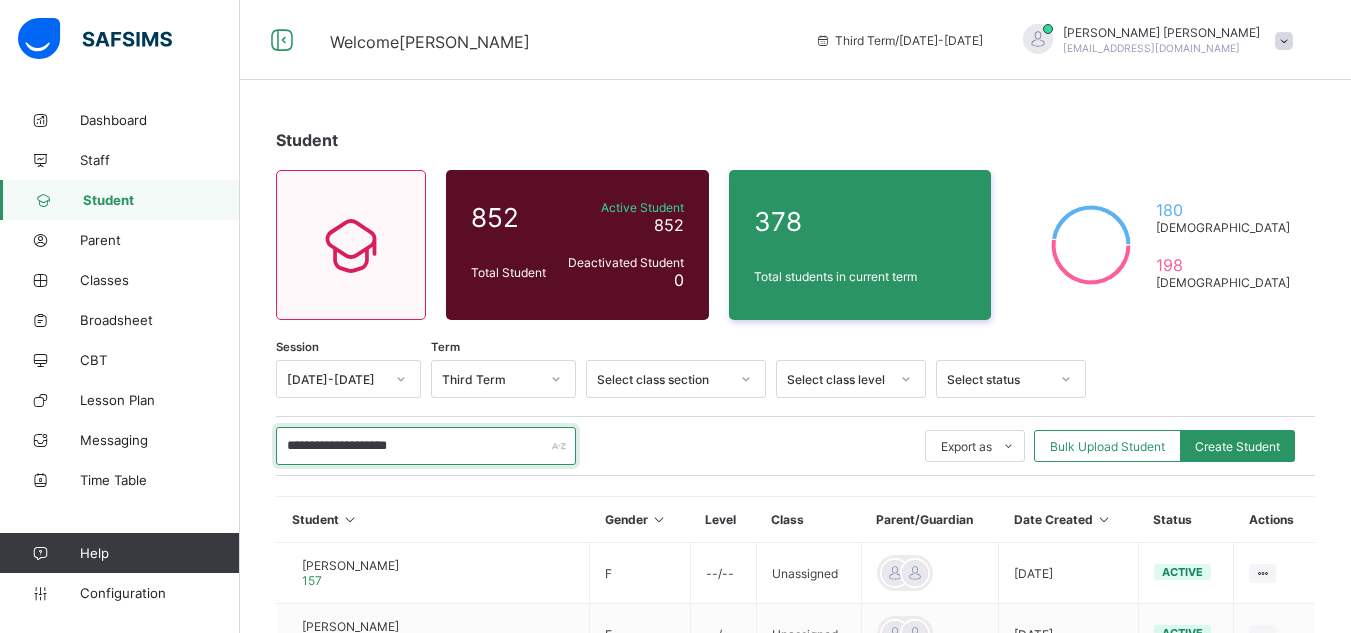click on "**********" at bounding box center [426, 446] 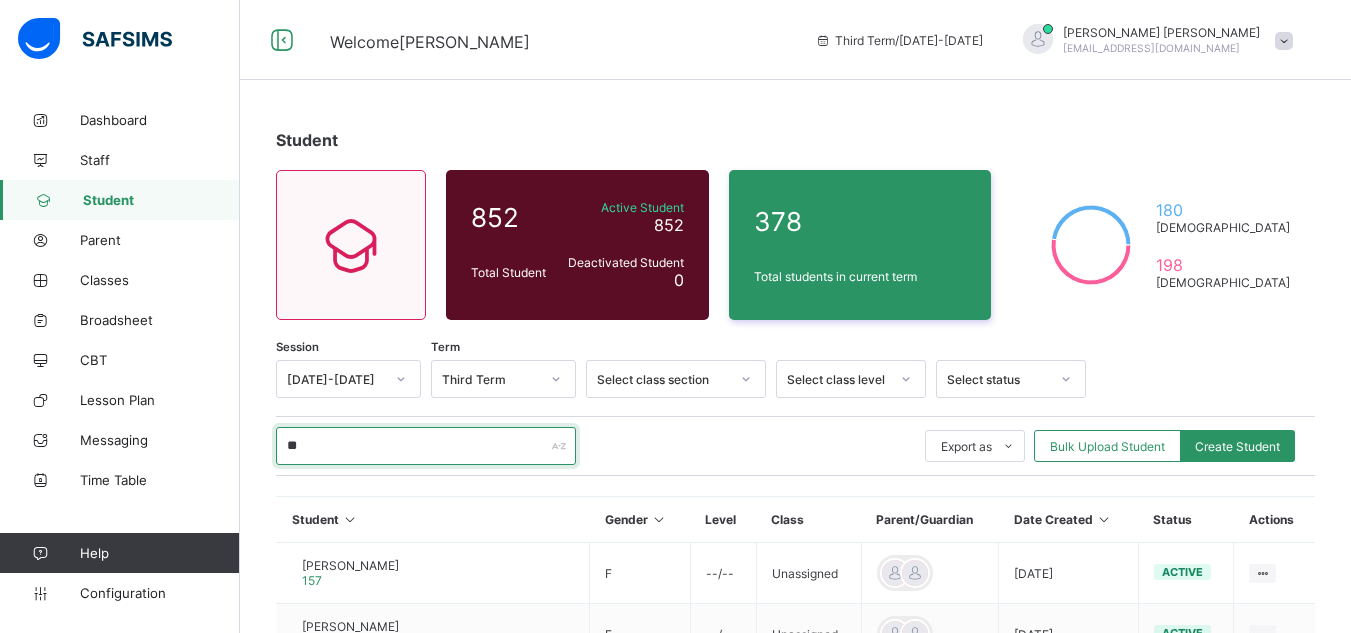 type on "*" 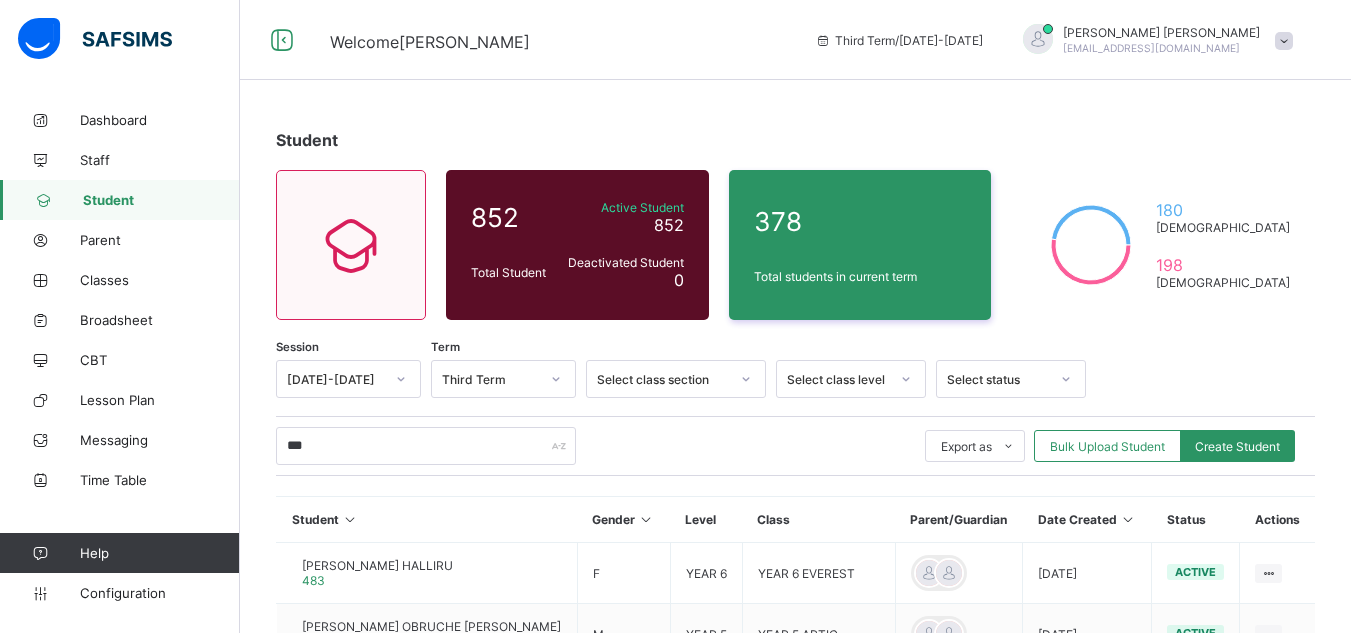 click on "Student" at bounding box center (427, 520) 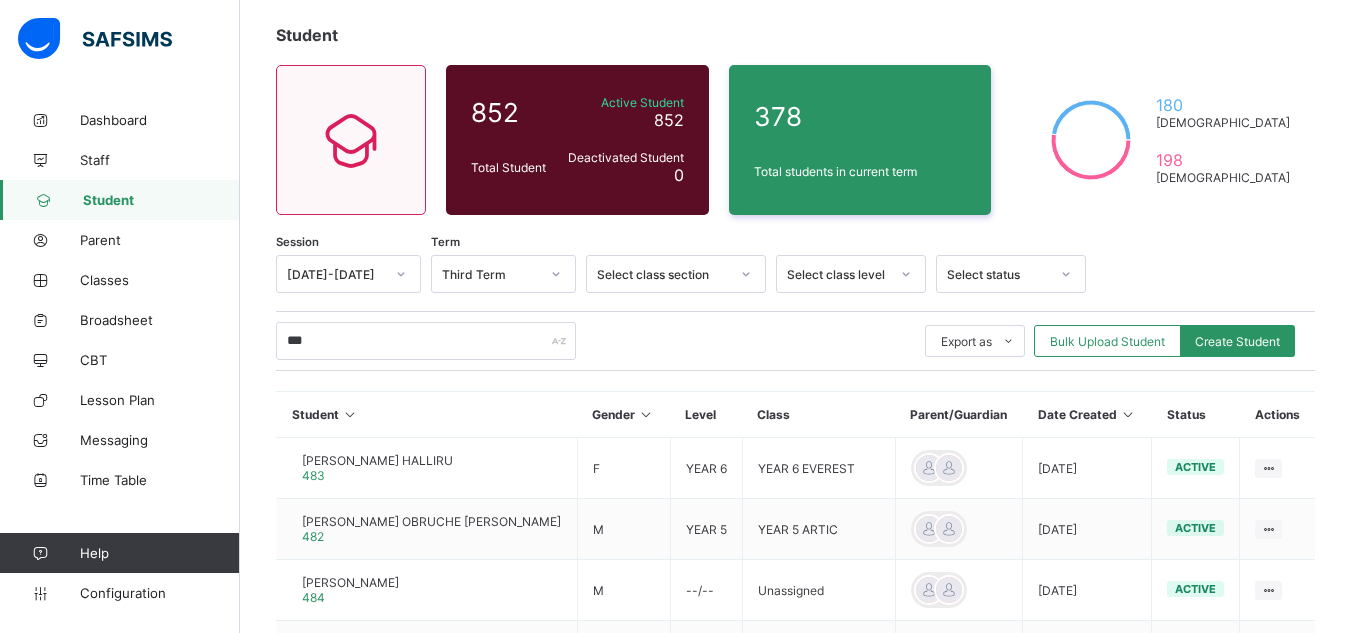 scroll, scrollTop: 0, scrollLeft: 0, axis: both 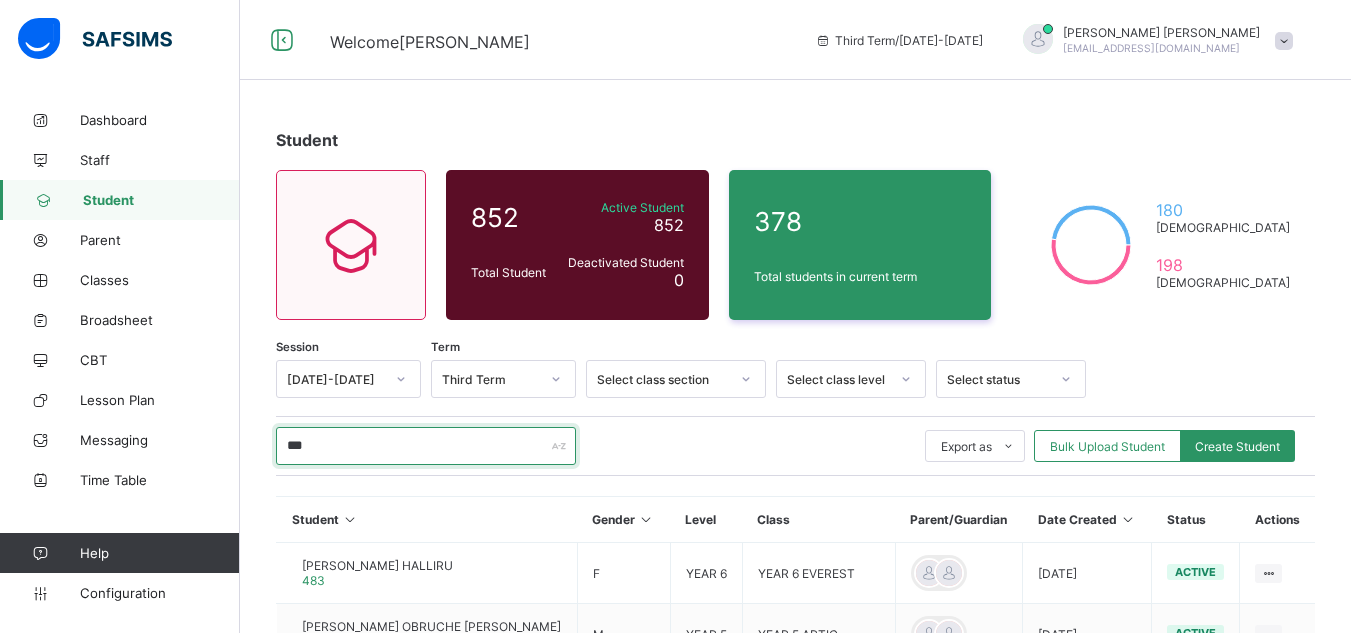 click on "***" at bounding box center [426, 446] 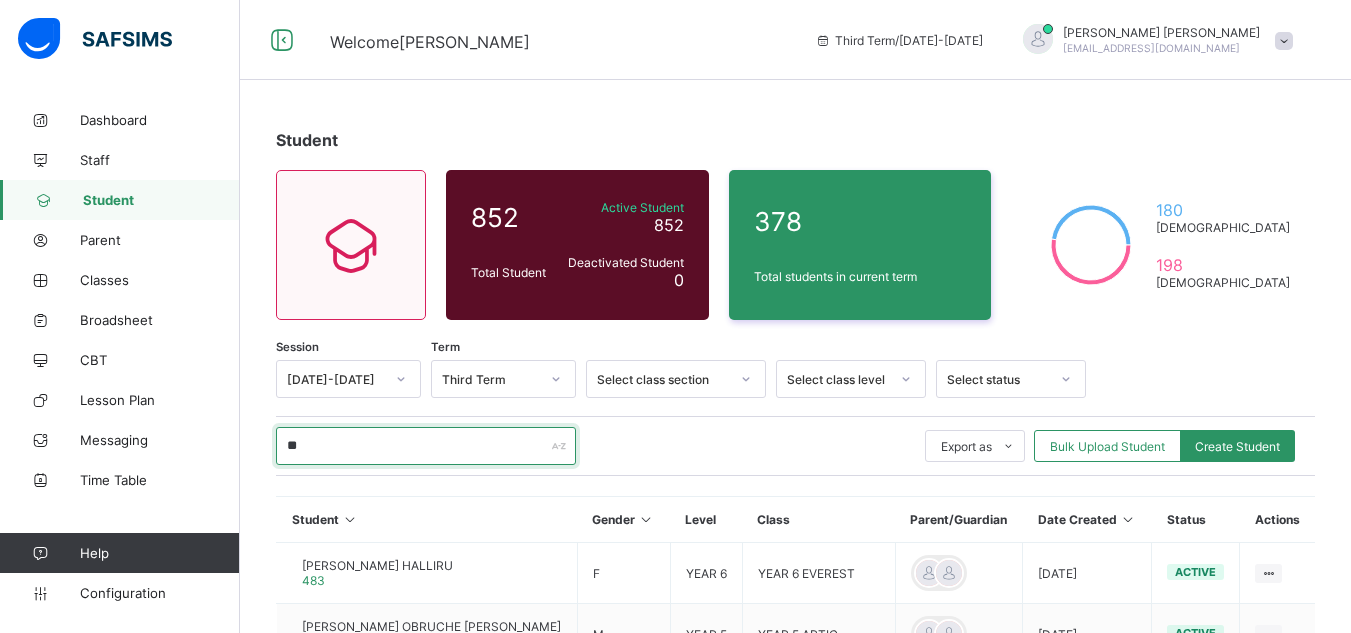 type on "*" 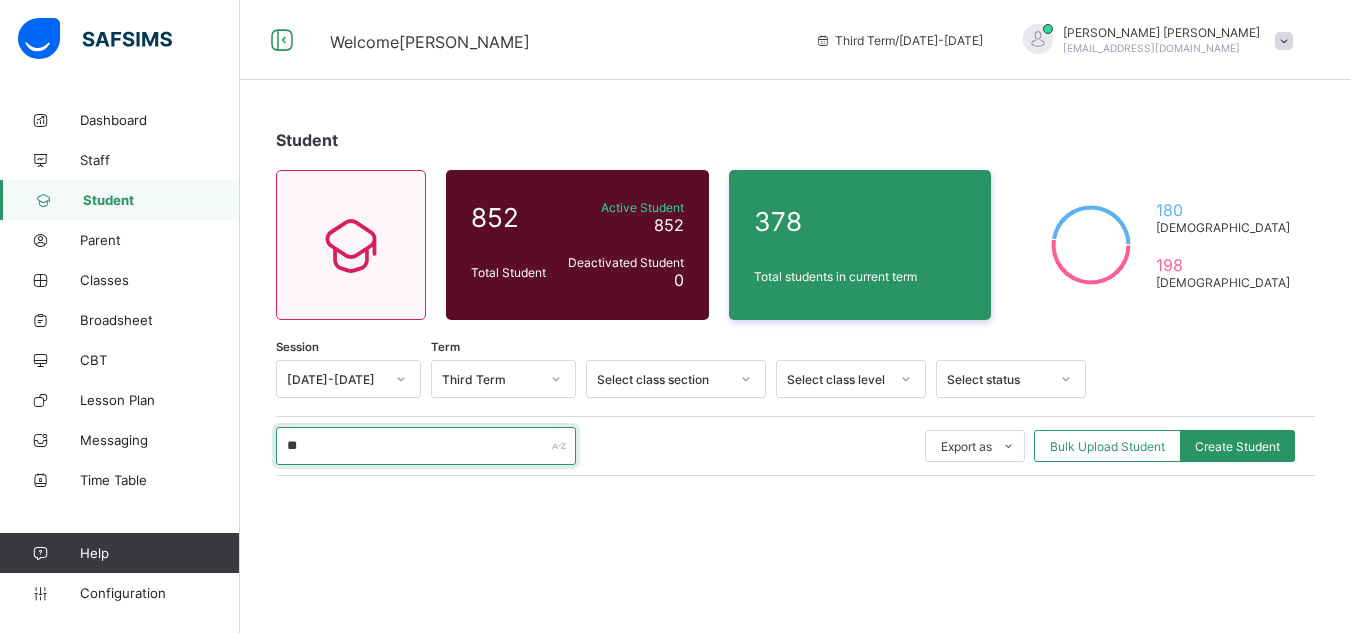 type on "*" 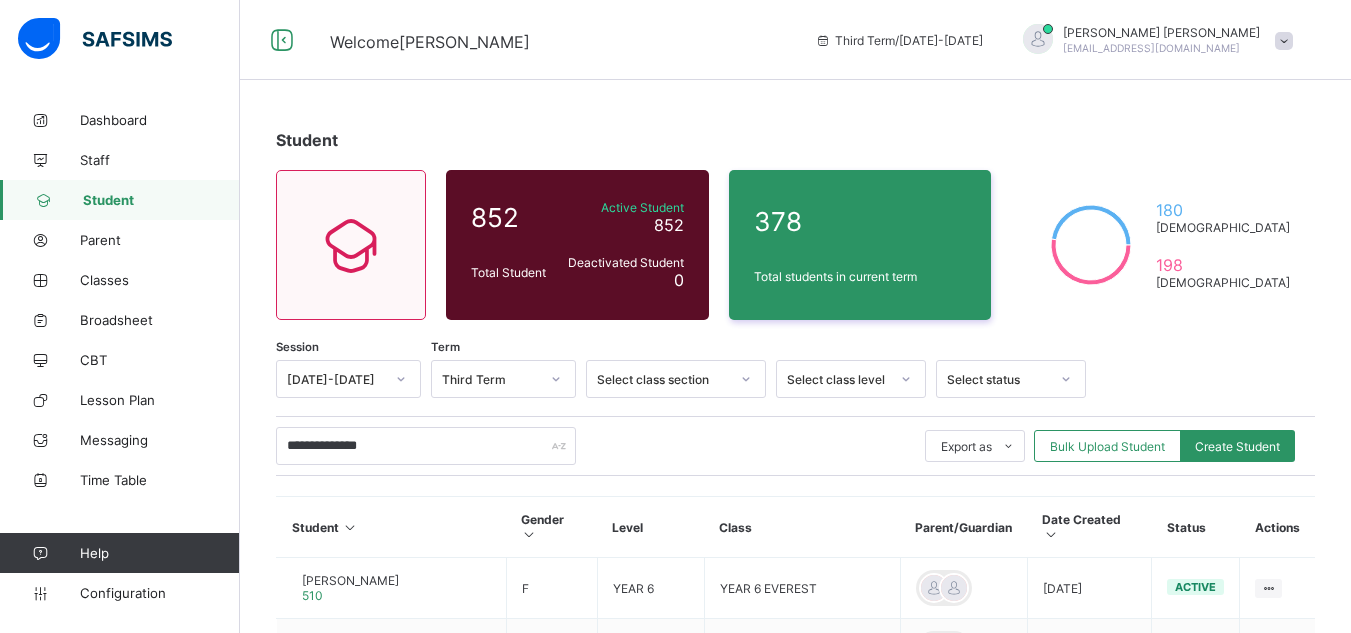 click on "Level" at bounding box center [650, 527] 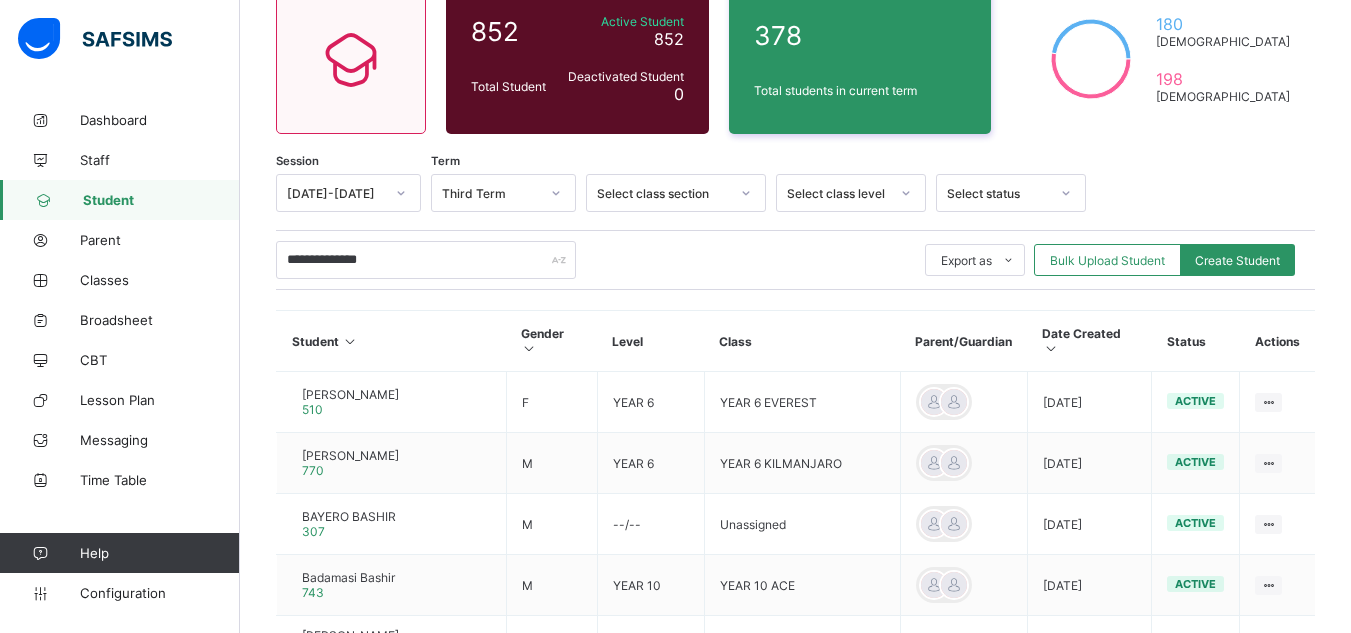 scroll, scrollTop: 200, scrollLeft: 0, axis: vertical 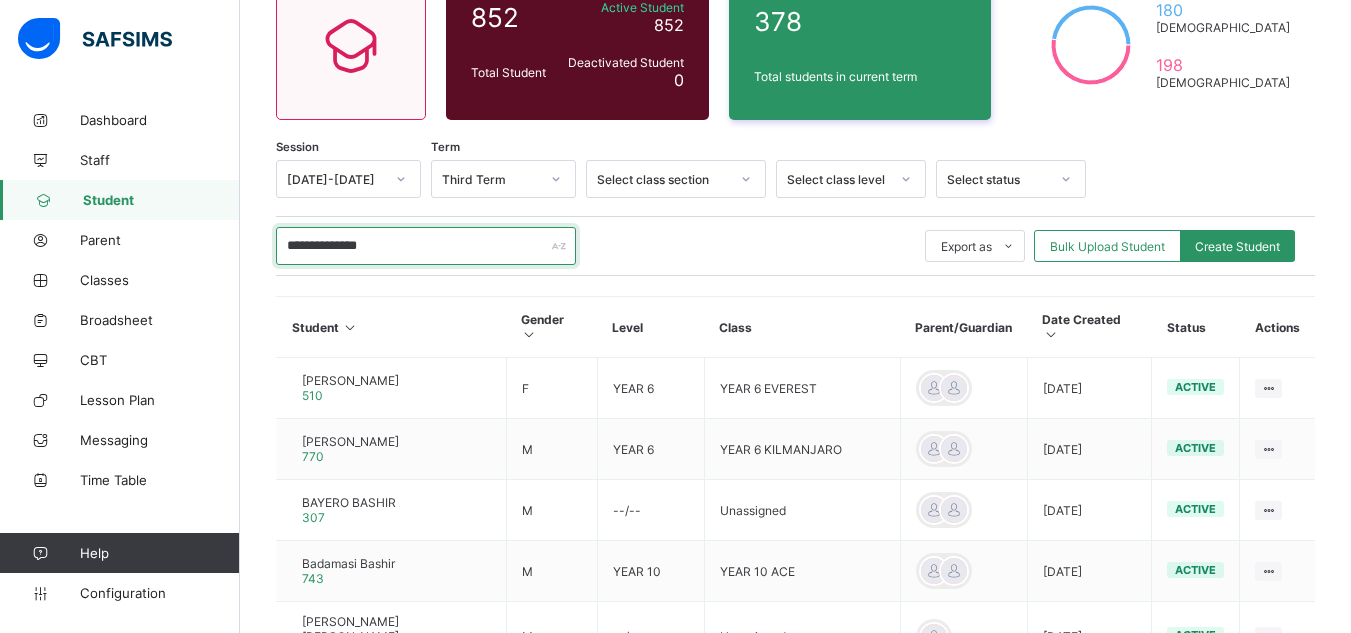 click on "**********" at bounding box center (426, 246) 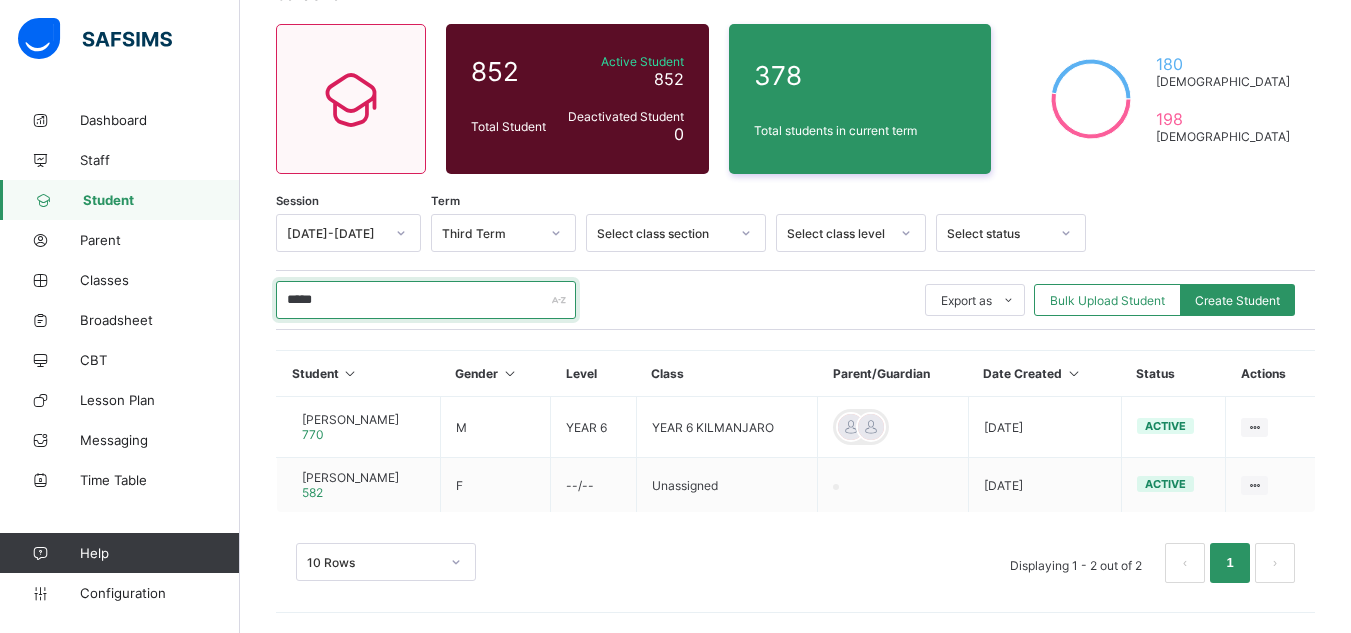 scroll, scrollTop: 146, scrollLeft: 0, axis: vertical 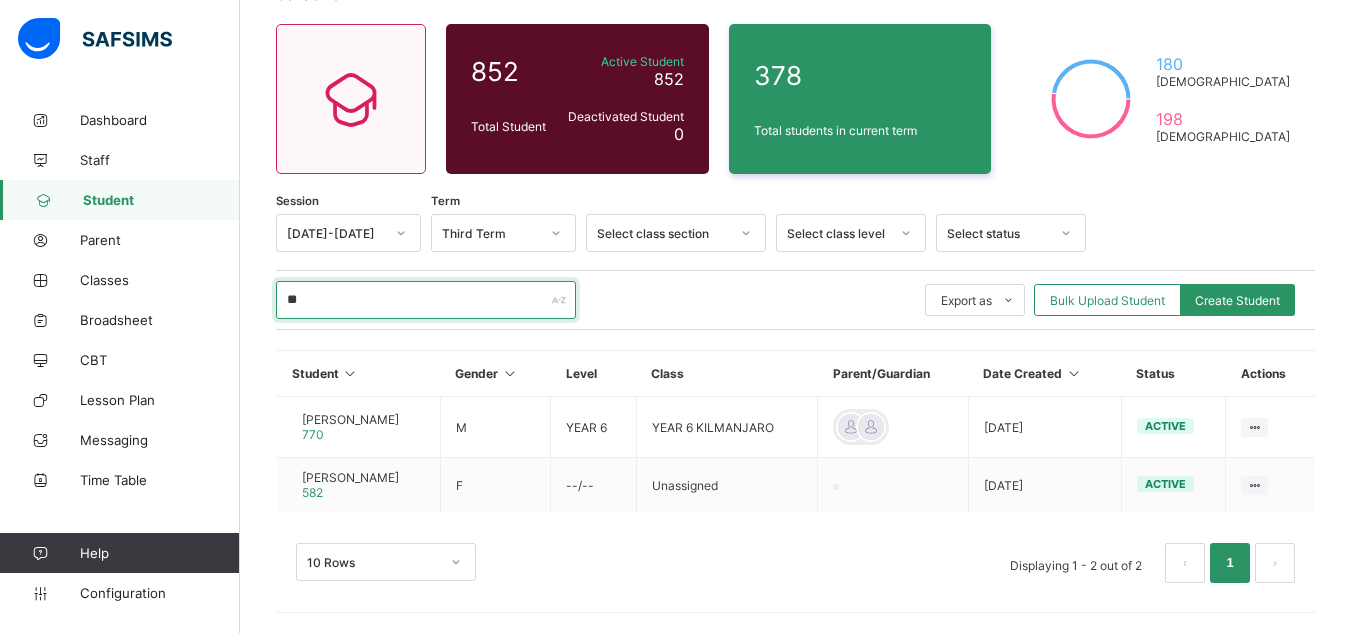type on "*" 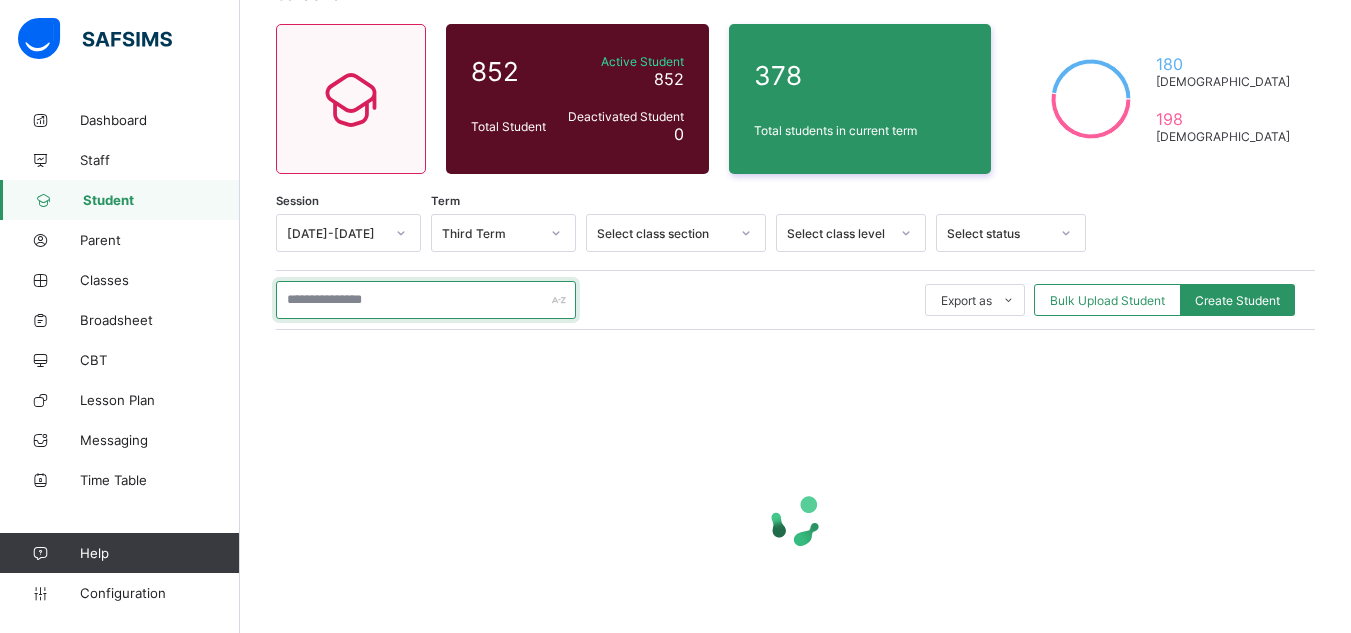 scroll, scrollTop: 200, scrollLeft: 0, axis: vertical 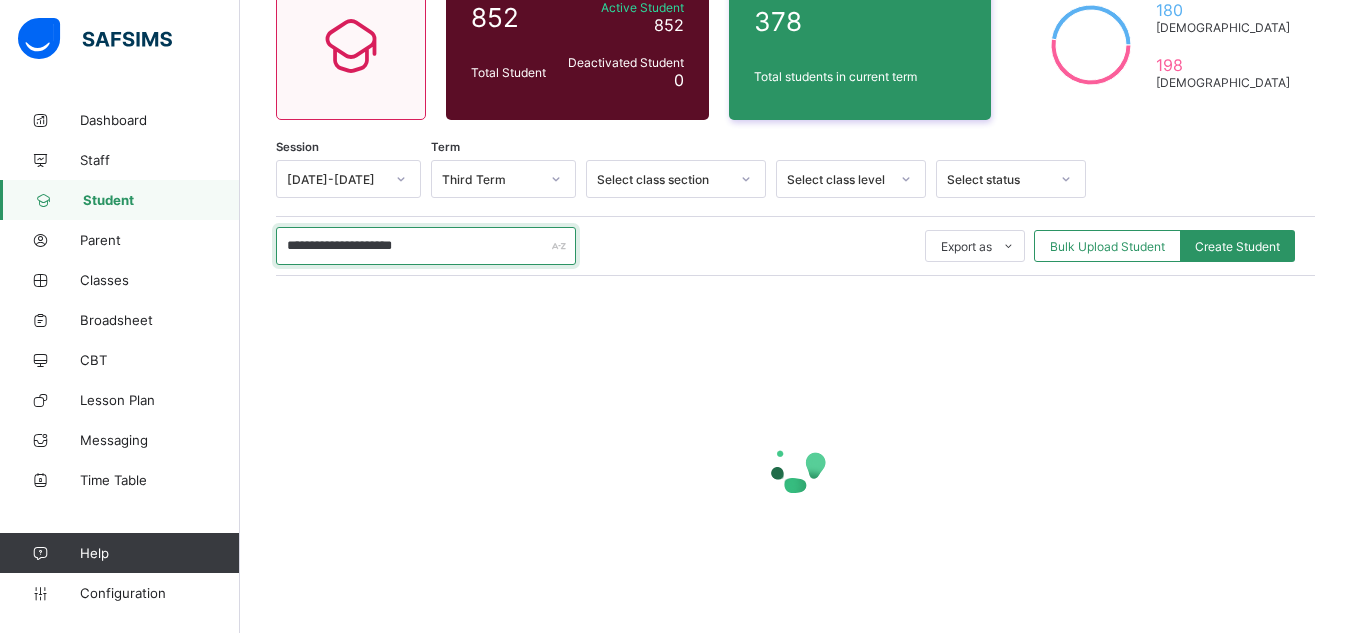 type on "**********" 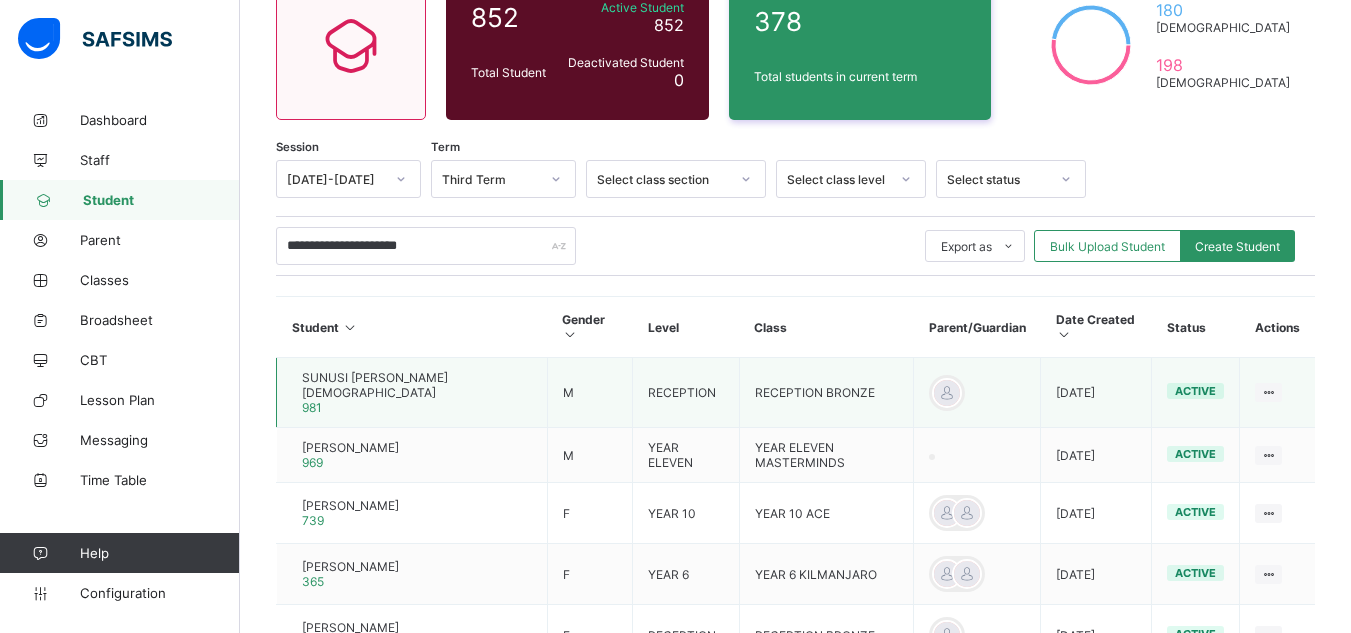 click on "SUNUSI [PERSON_NAME][DEMOGRAPHIC_DATA]" at bounding box center [417, 385] 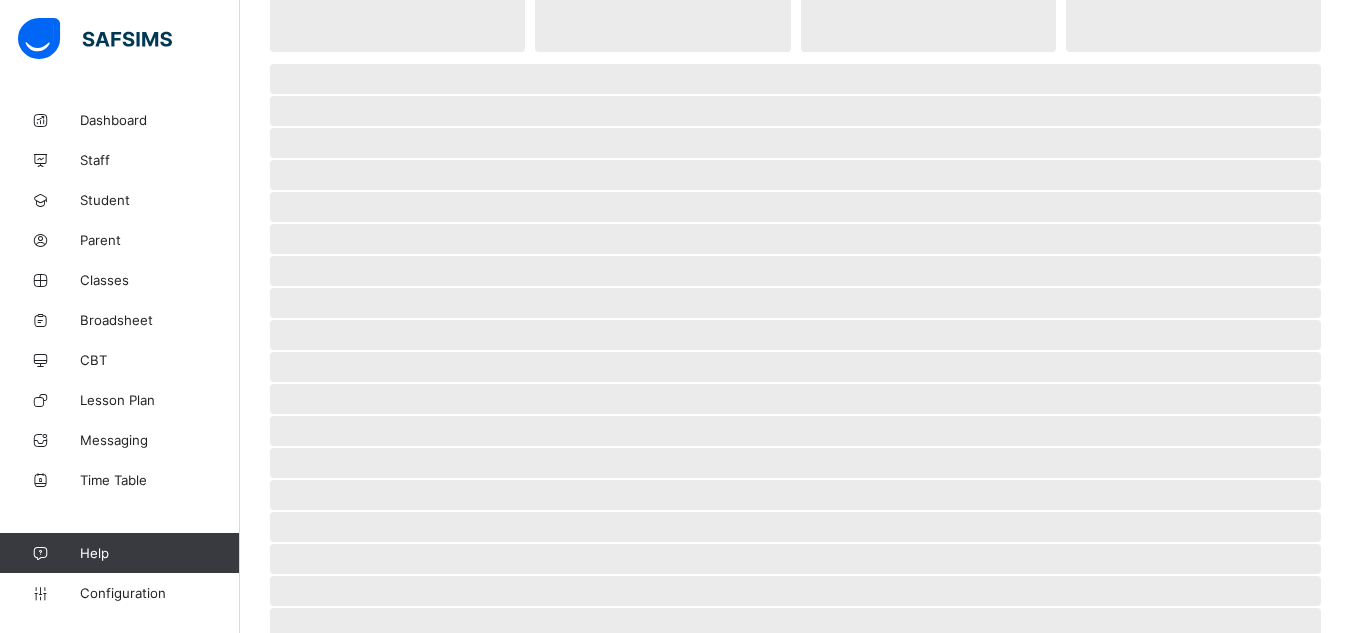 scroll, scrollTop: 240, scrollLeft: 0, axis: vertical 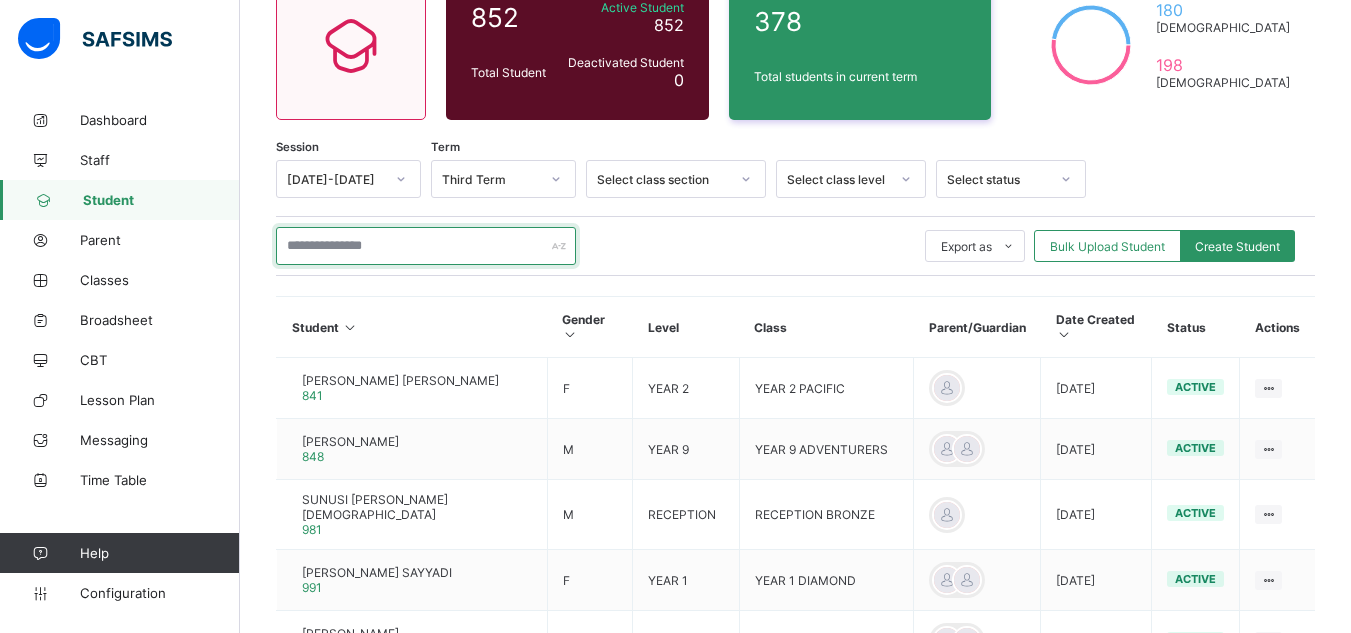 click at bounding box center [426, 246] 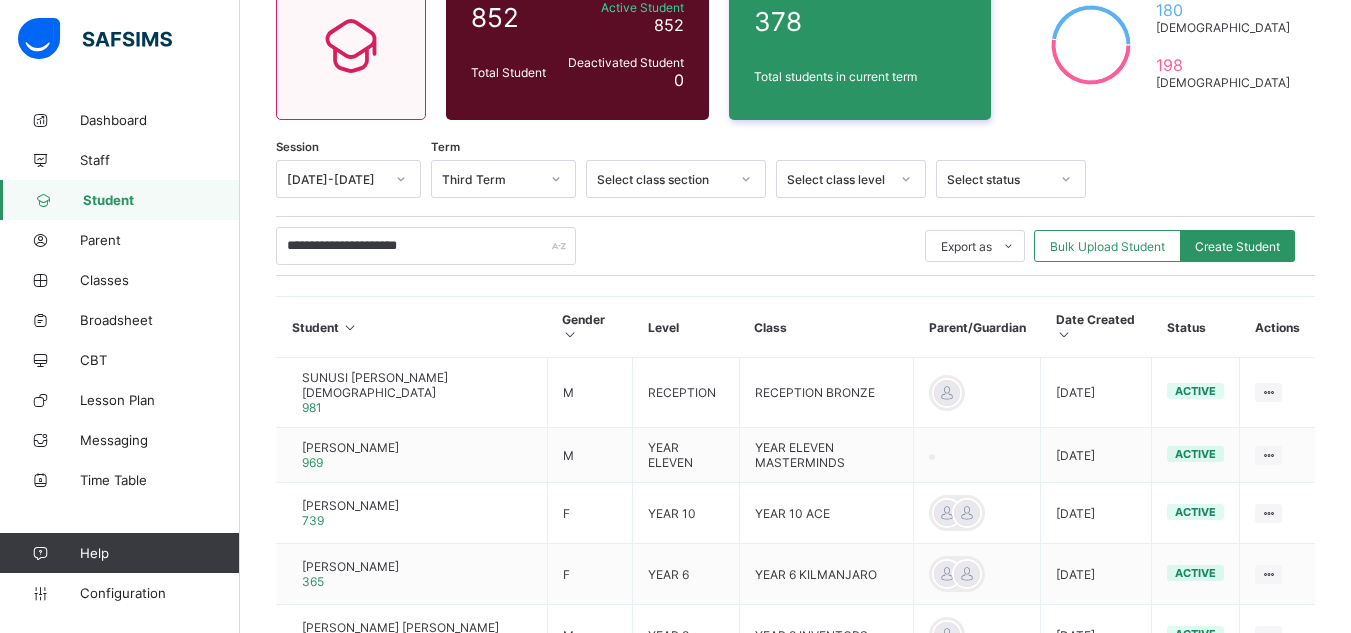 click on "Level" at bounding box center [686, 327] 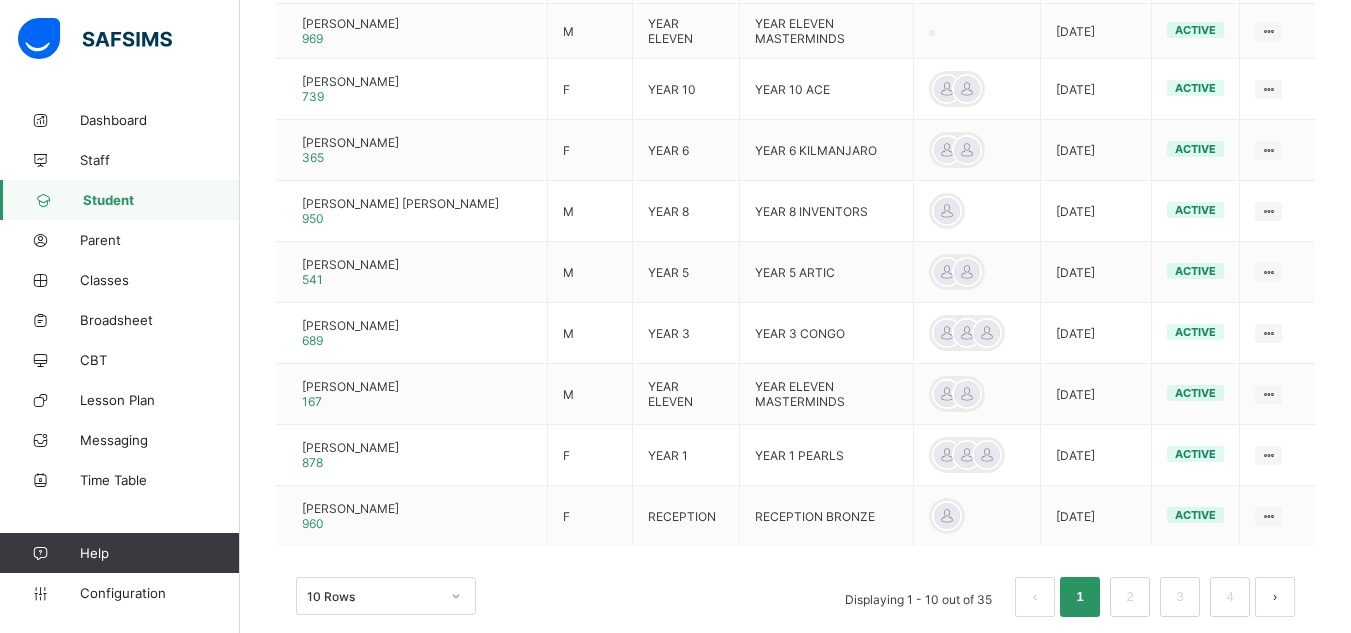 scroll, scrollTop: 304, scrollLeft: 0, axis: vertical 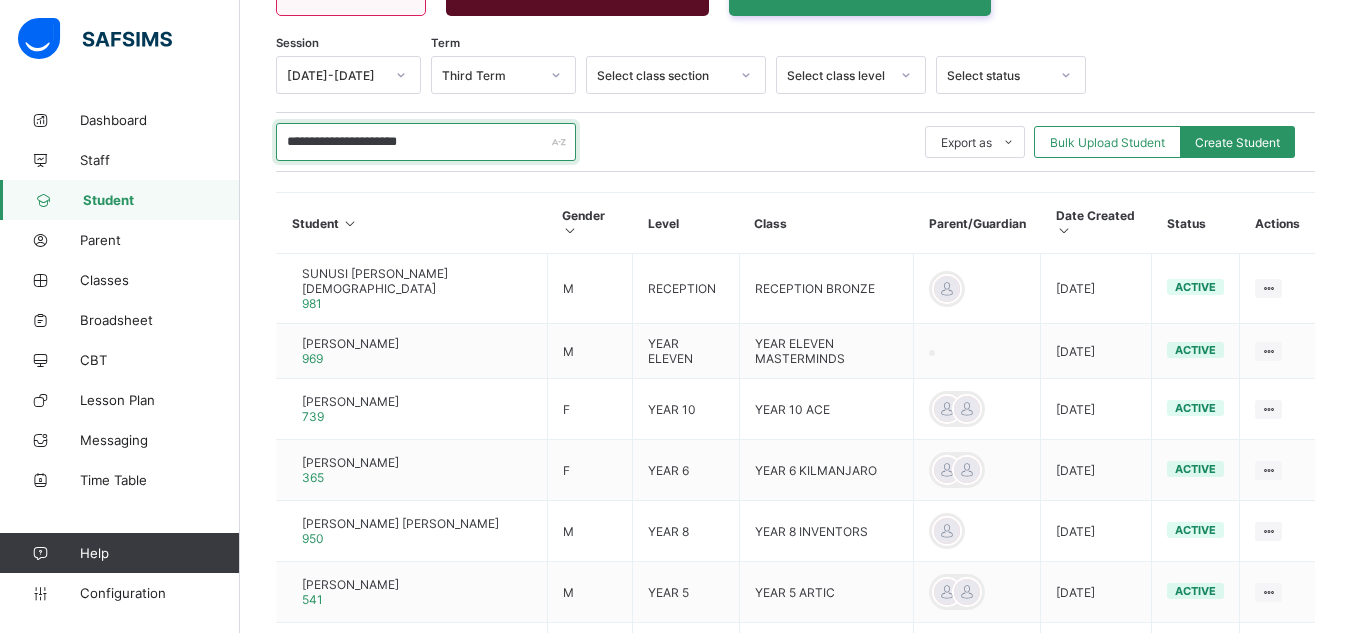 click on "**********" at bounding box center (426, 142) 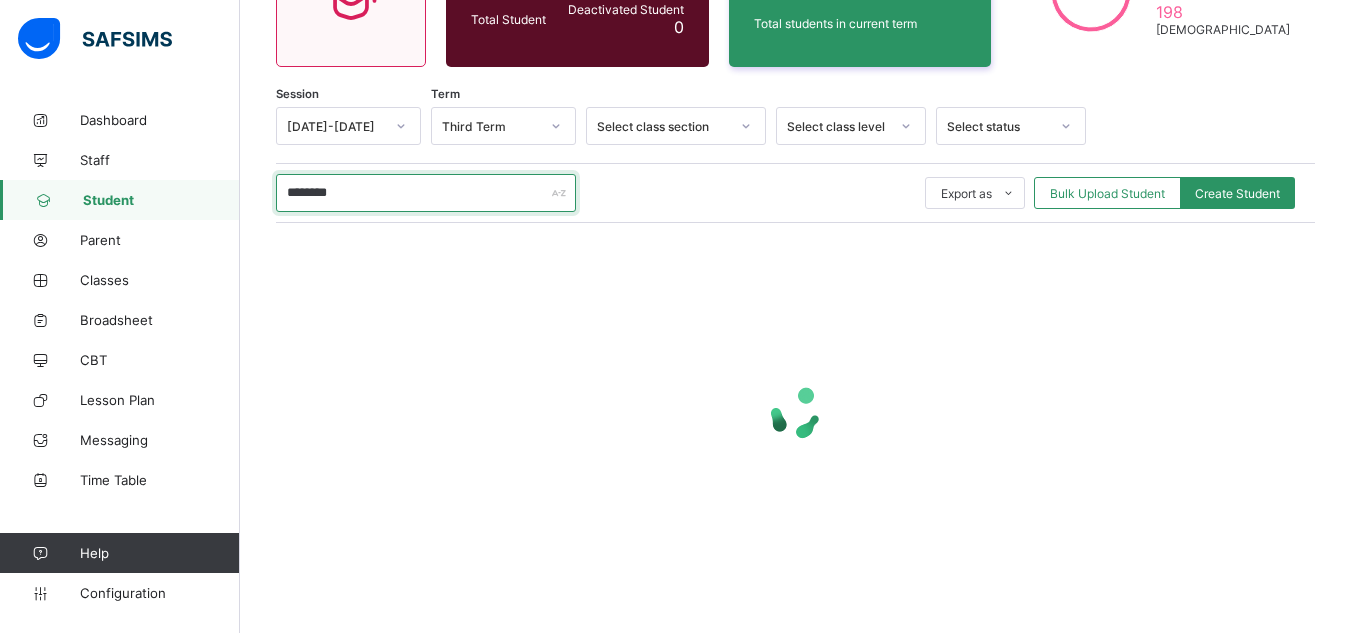 scroll, scrollTop: 253, scrollLeft: 0, axis: vertical 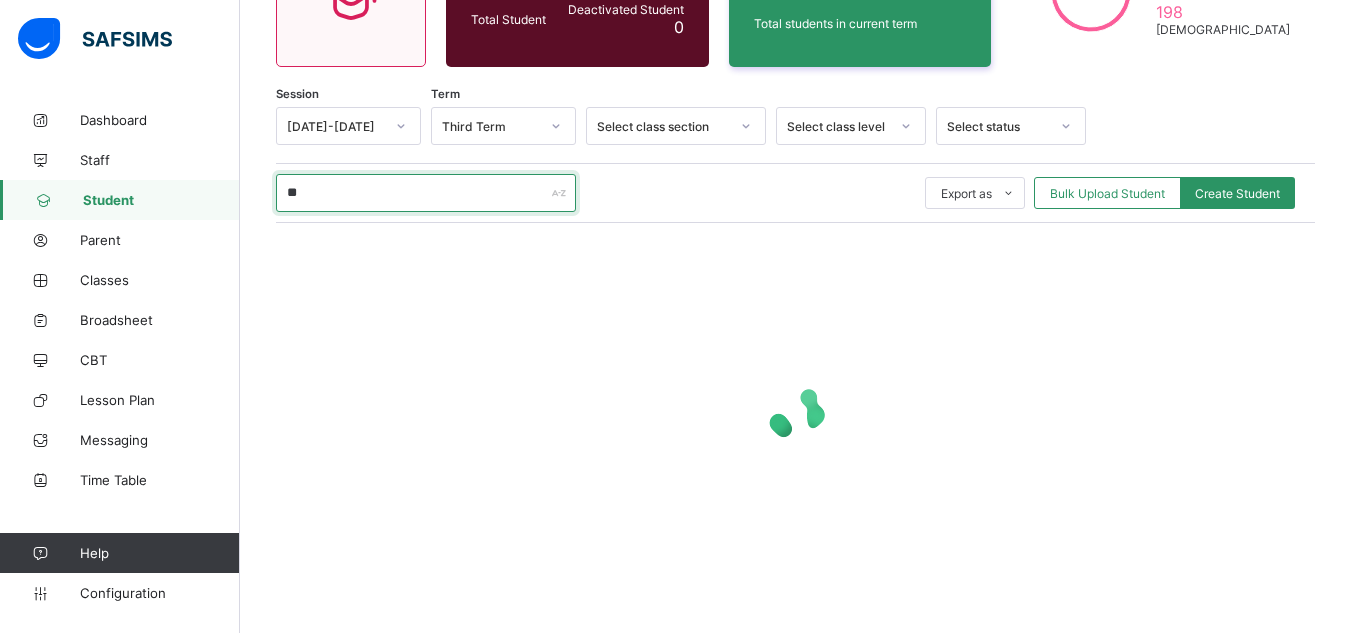 type on "*" 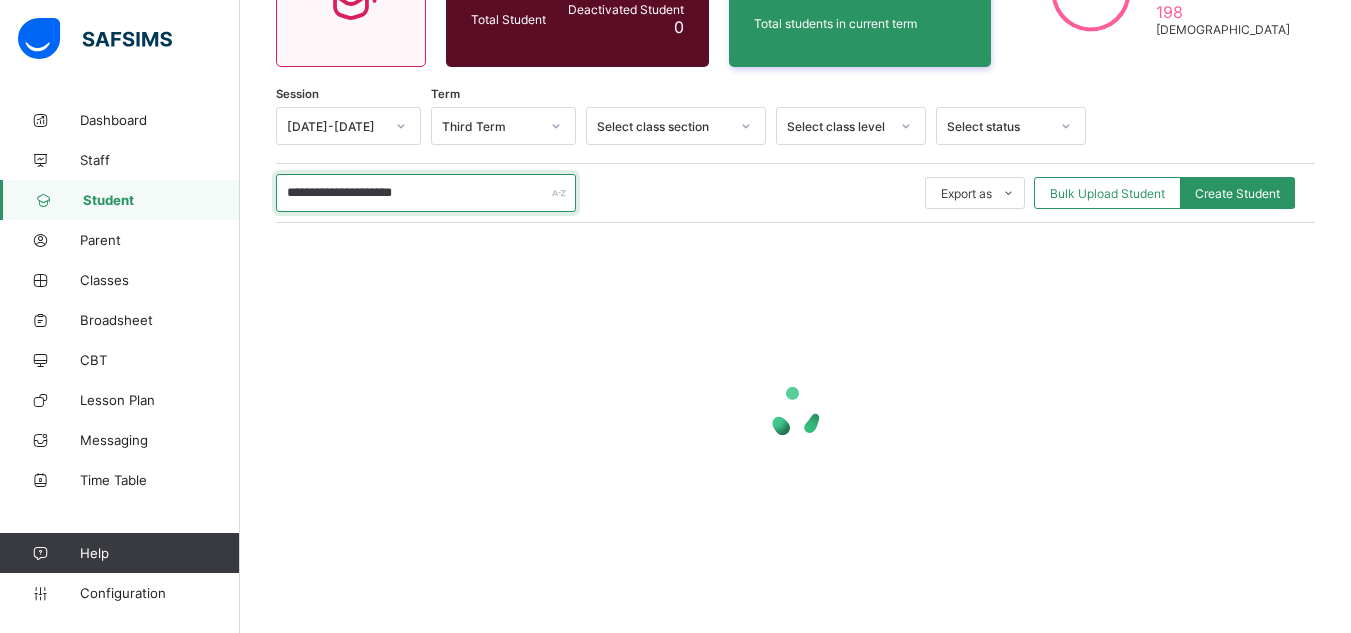 scroll, scrollTop: 304, scrollLeft: 0, axis: vertical 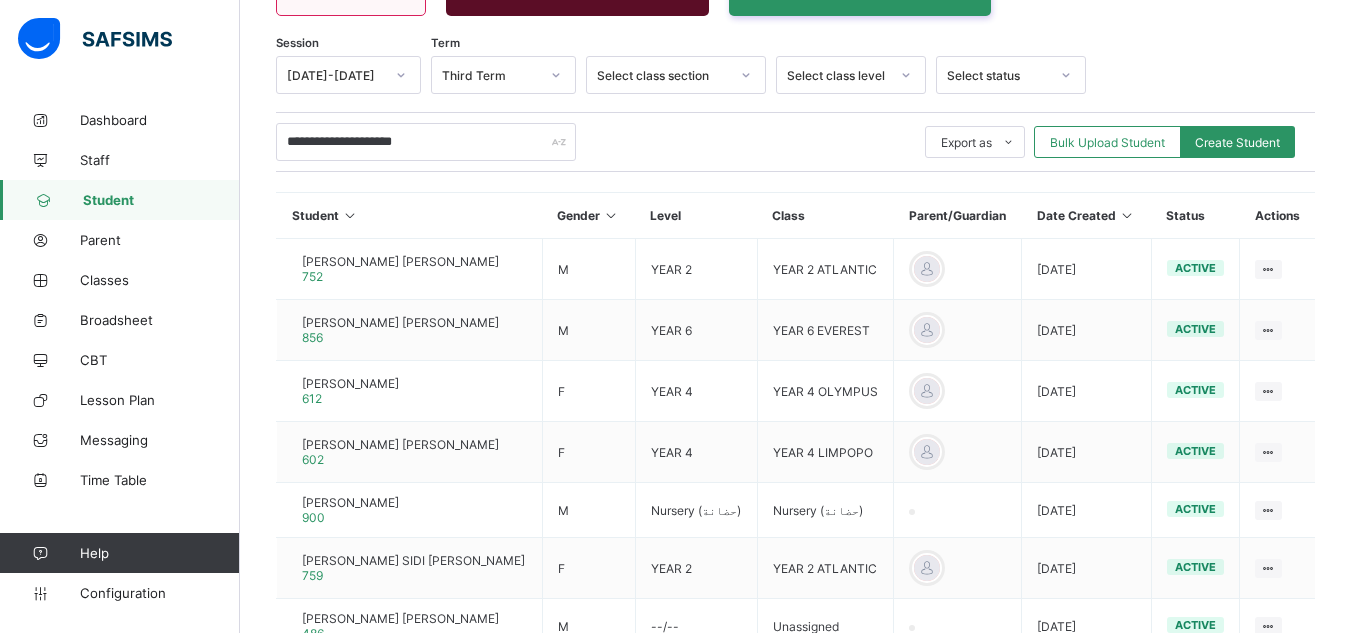 click on "Student   Gender   Level   Class   Parent/Guardian   Date Created   Status   Actions   [PERSON_NAME] [PERSON_NAME] 752 M YEAR 2 YEAR 2 ATLANTIC [DATE] active View Profile Edit Student Link Parent/Guardian Delete Student [PERSON_NAME] [PERSON_NAME] 856 M YEAR 6 YEAR 6 EVEREST [DATE] active View Profile Edit Student Link Parent/Guardian Delete Student [PERSON_NAME] 612 F YEAR 4 YEAR 4 OLYMPUS [DATE] active View Profile Edit Student Link Parent/Guardian Delete Student [PERSON_NAME] [PERSON_NAME] 602 F YEAR 4 YEAR 4 LIMPOPO [DATE] active View Profile Edit Student Link Parent/Guardian Delete Student [PERSON_NAME] 900 M Nursery (حضانة) Nursery (حضانة)  [DATE] active View Profile Edit Student Link Parent/Guardian Delete Student [PERSON_NAME] SIDI [PERSON_NAME] 759 F YEAR 2 YEAR 2 ATLANTIC [DATE] active View Profile Edit Student Link Parent/Guardian Delete Student [PERSON_NAME] [PERSON_NAME] 486 M --/--  Unassigned [DATE] active View Profile Edit Student Assign Class Link Parent/Guardian Delete Student 492 F 525" at bounding box center (795, 561) 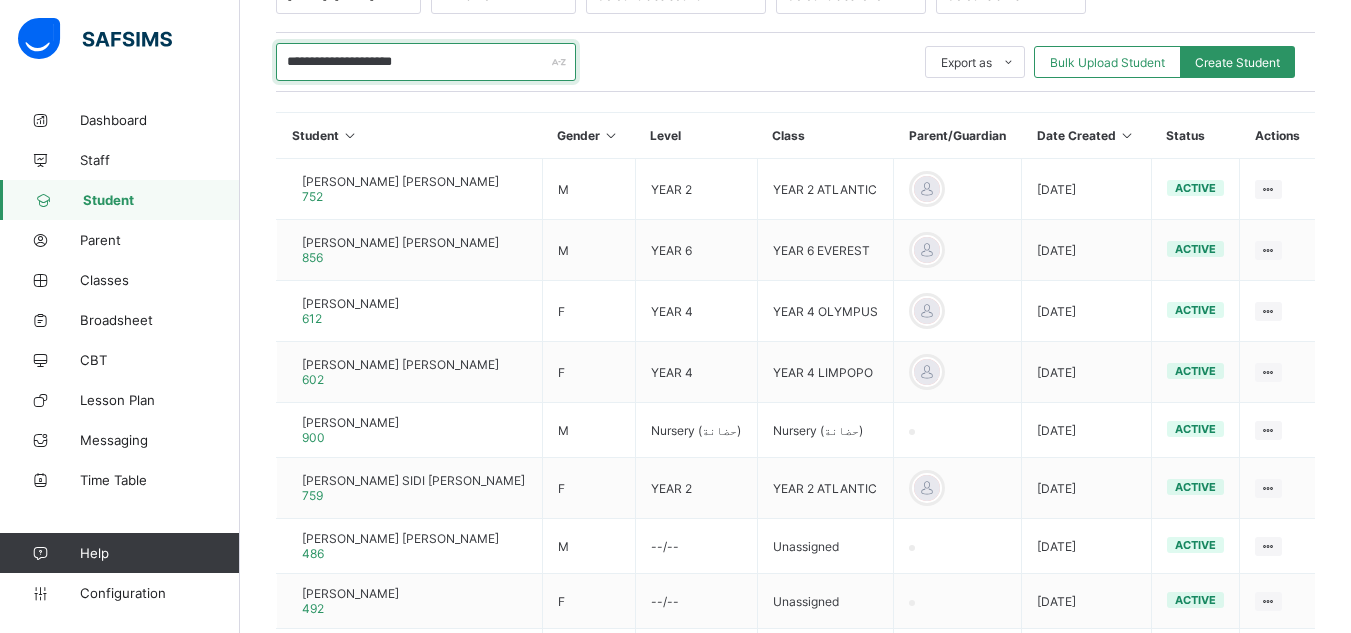 click on "**********" at bounding box center (426, 62) 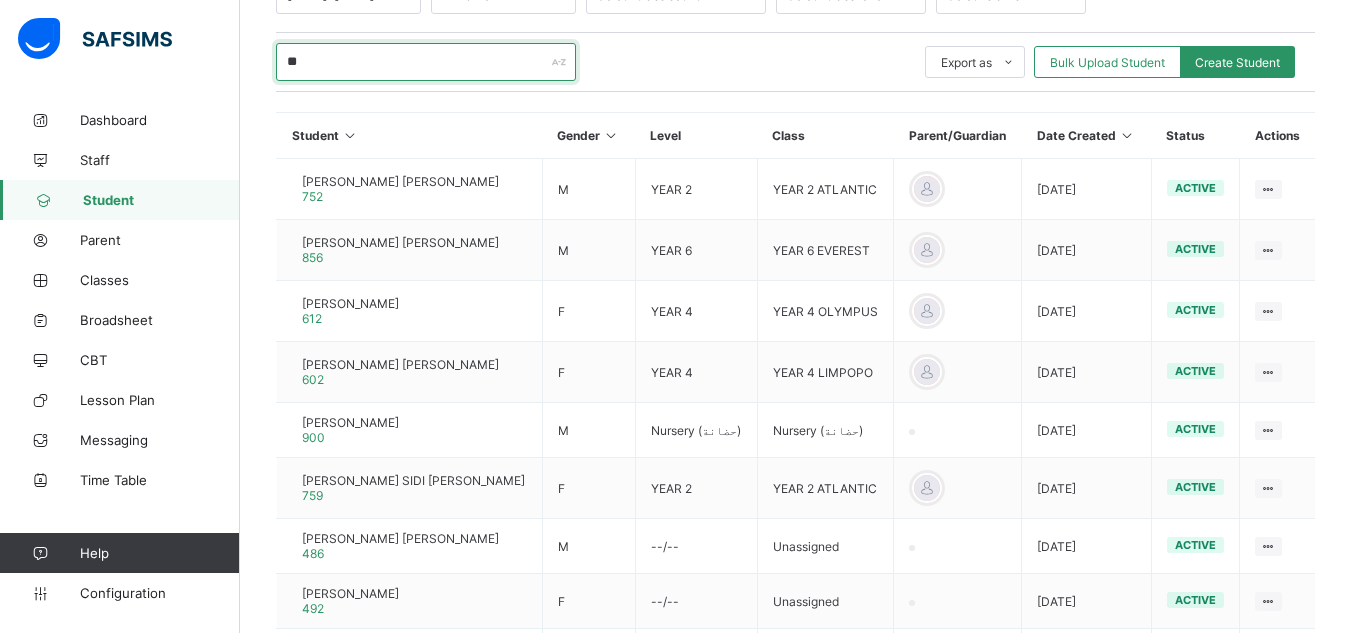 type on "*" 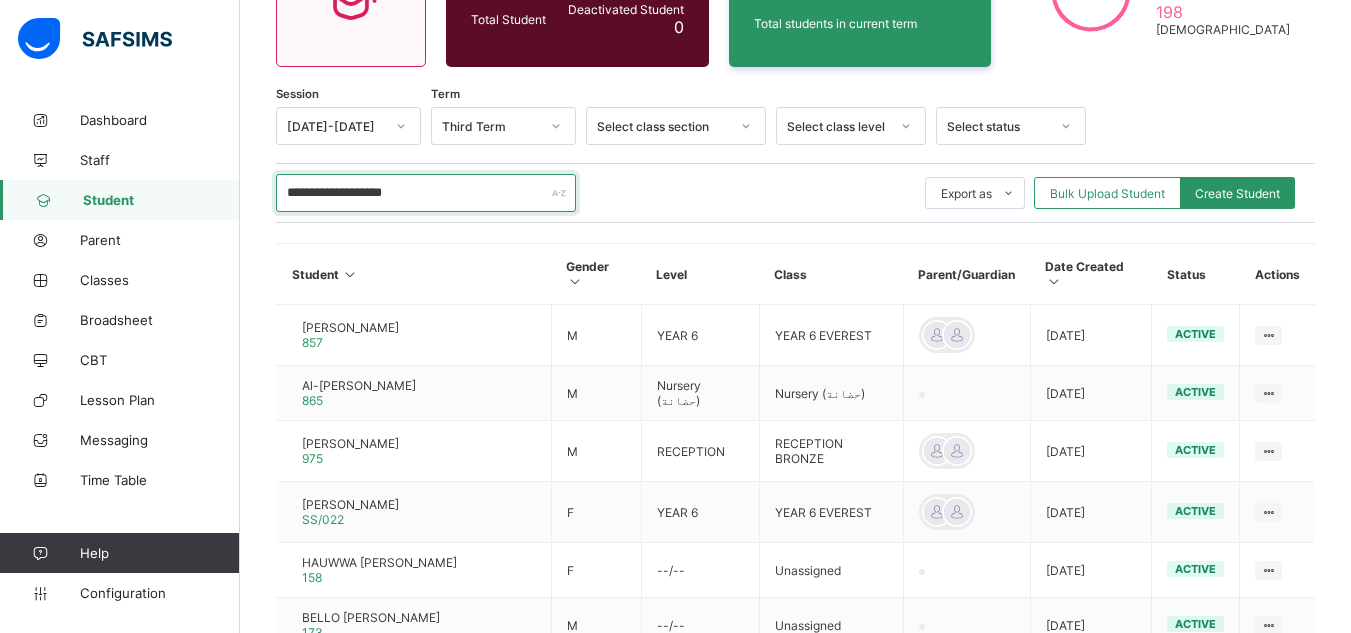 scroll, scrollTop: 384, scrollLeft: 0, axis: vertical 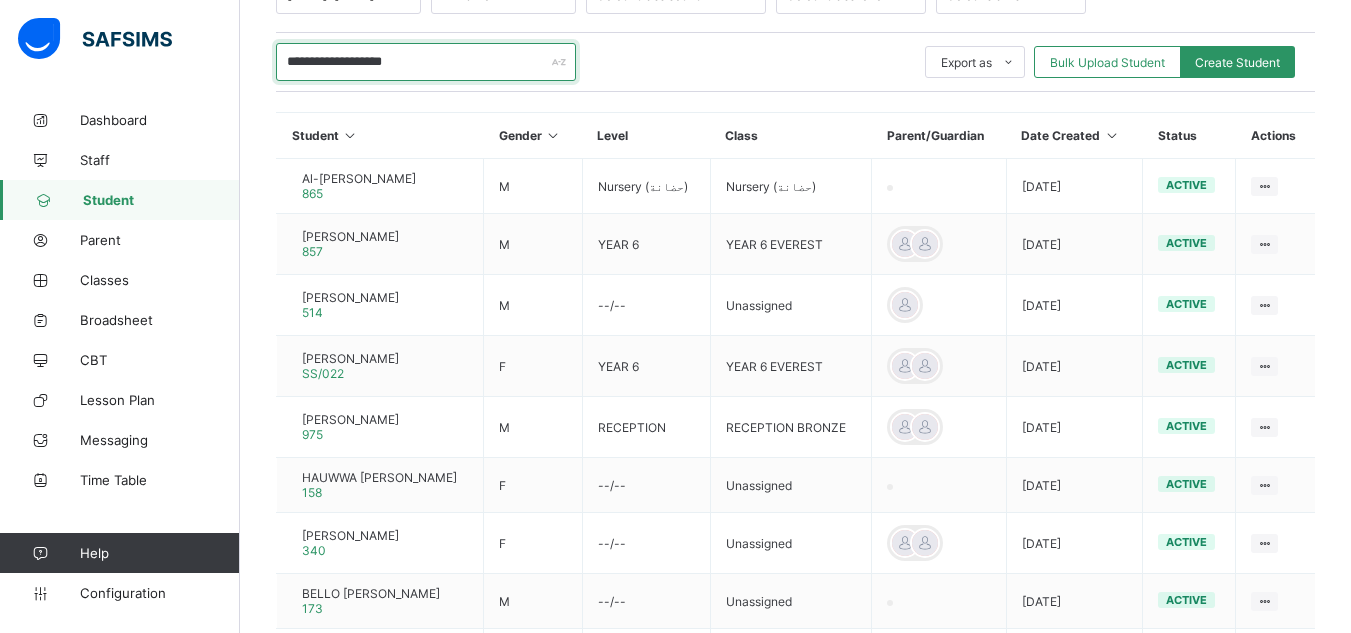 click on "**********" at bounding box center (426, 62) 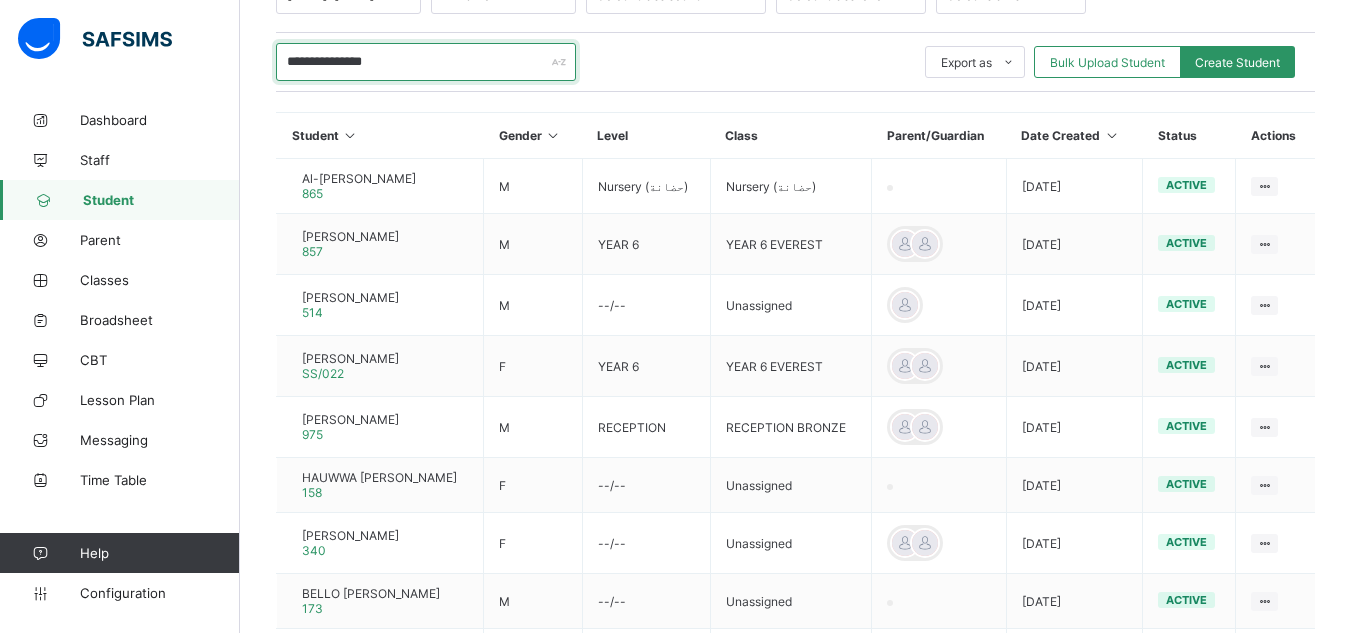 click on "**********" at bounding box center [426, 62] 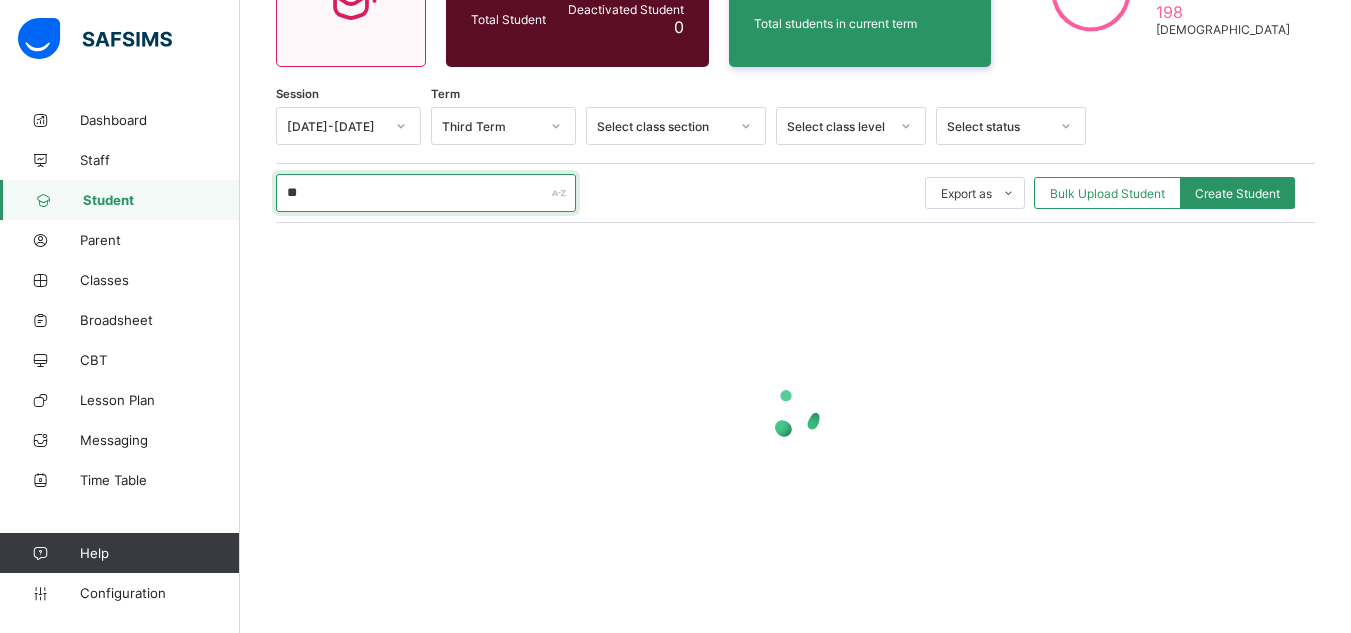type on "*" 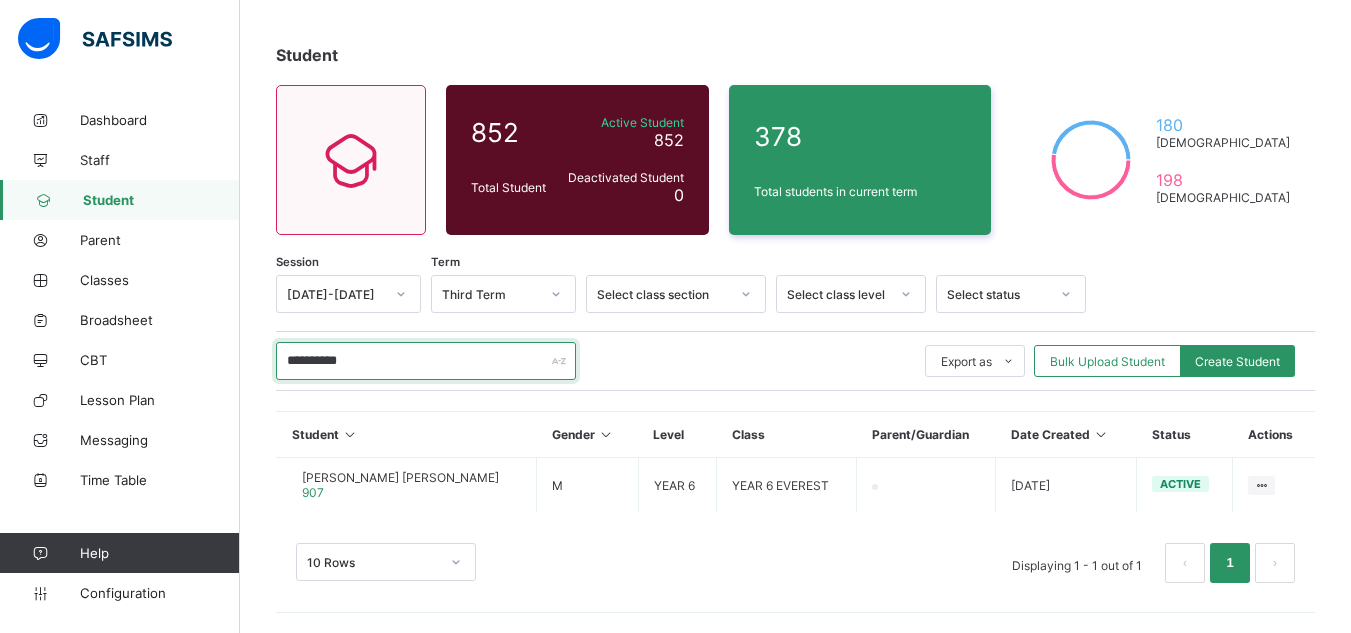 scroll, scrollTop: 85, scrollLeft: 0, axis: vertical 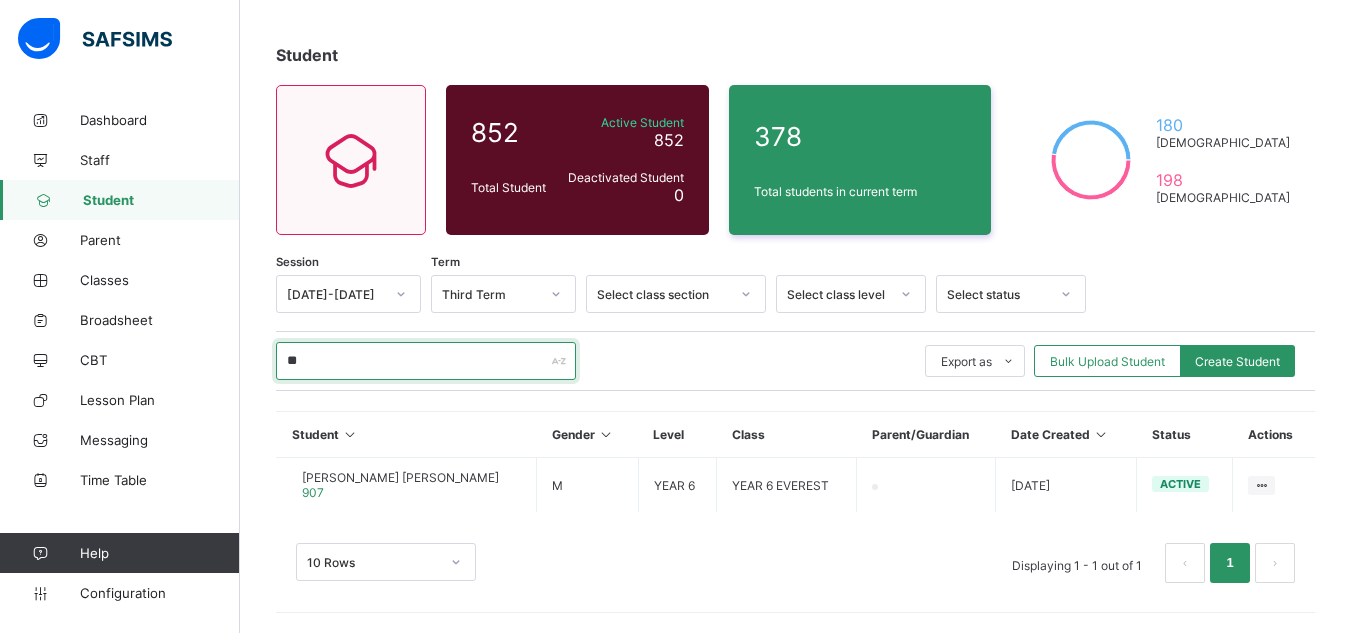 type on "*" 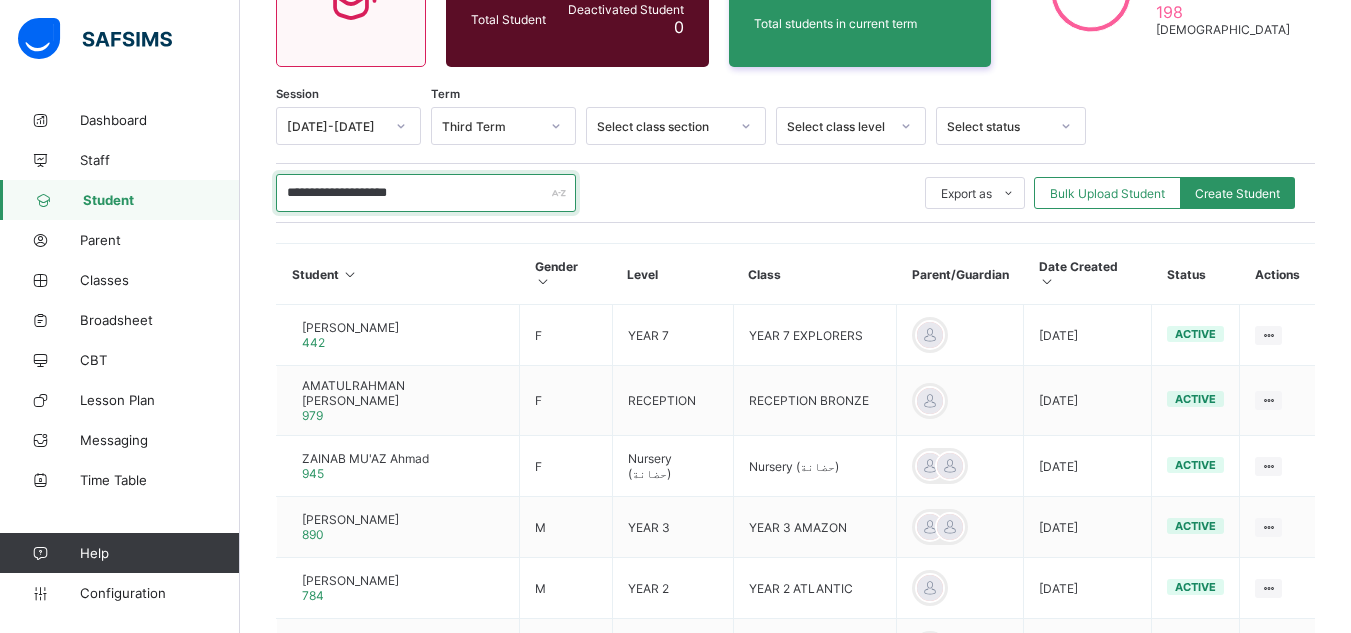 scroll, scrollTop: 384, scrollLeft: 0, axis: vertical 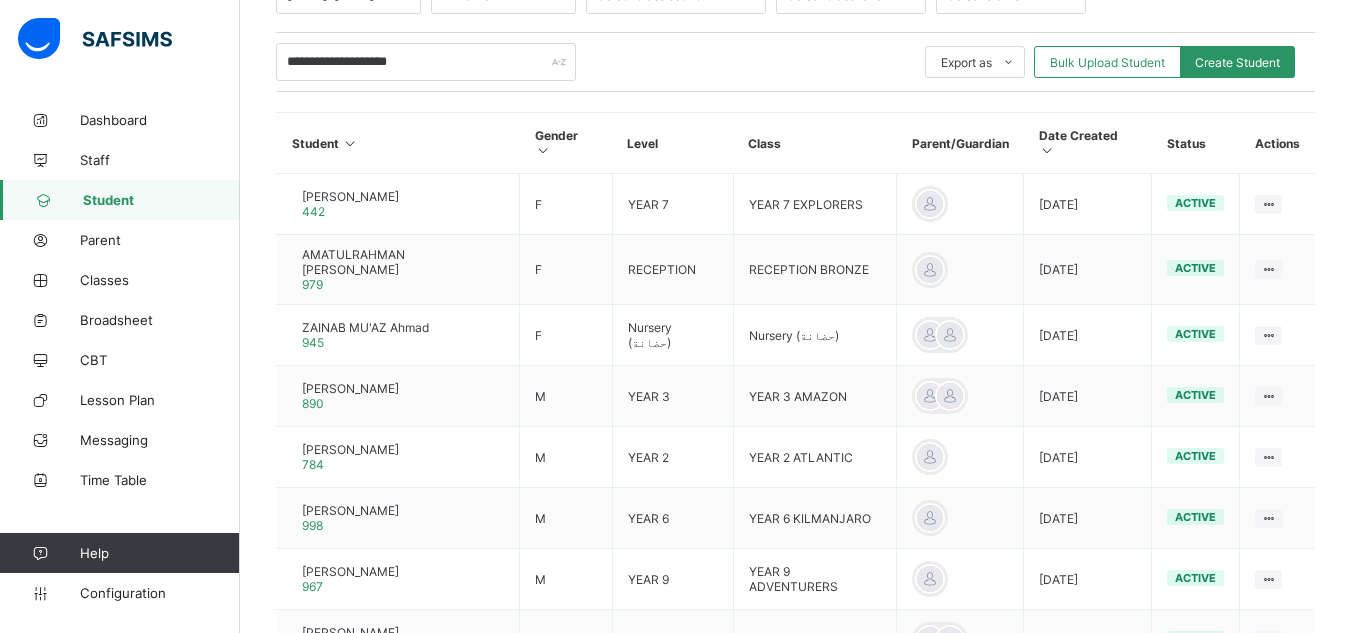 click on "**********" at bounding box center [795, 429] 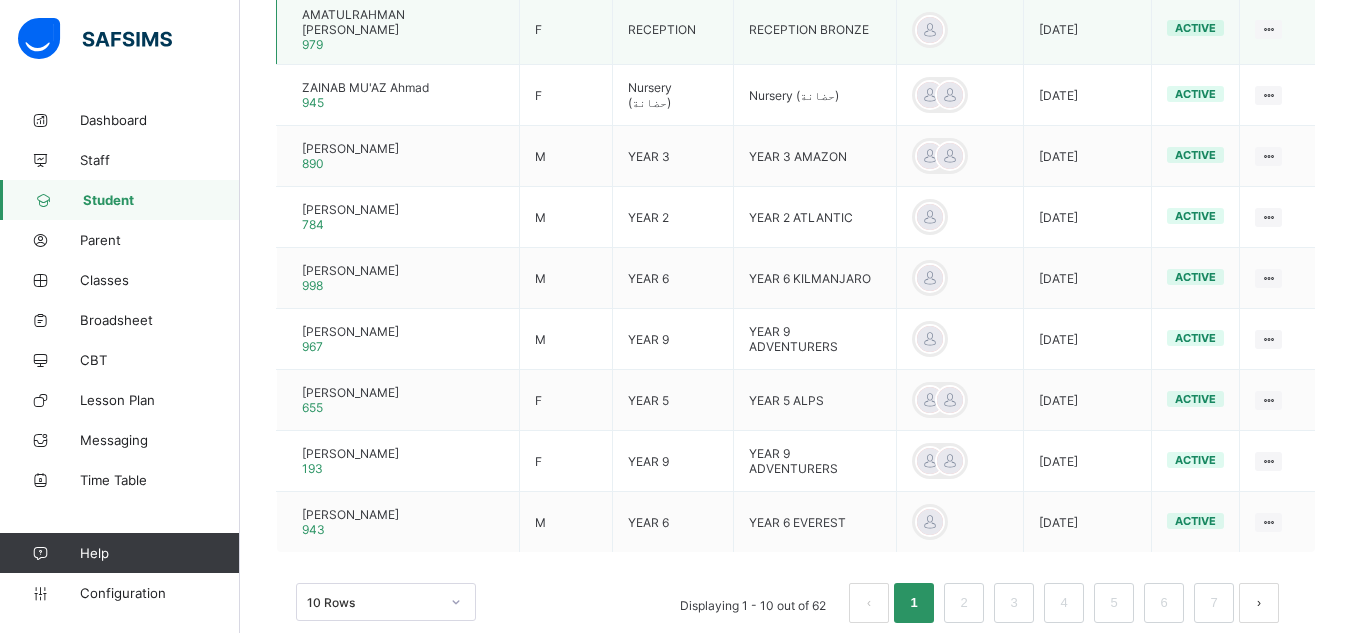 scroll, scrollTop: 0, scrollLeft: 0, axis: both 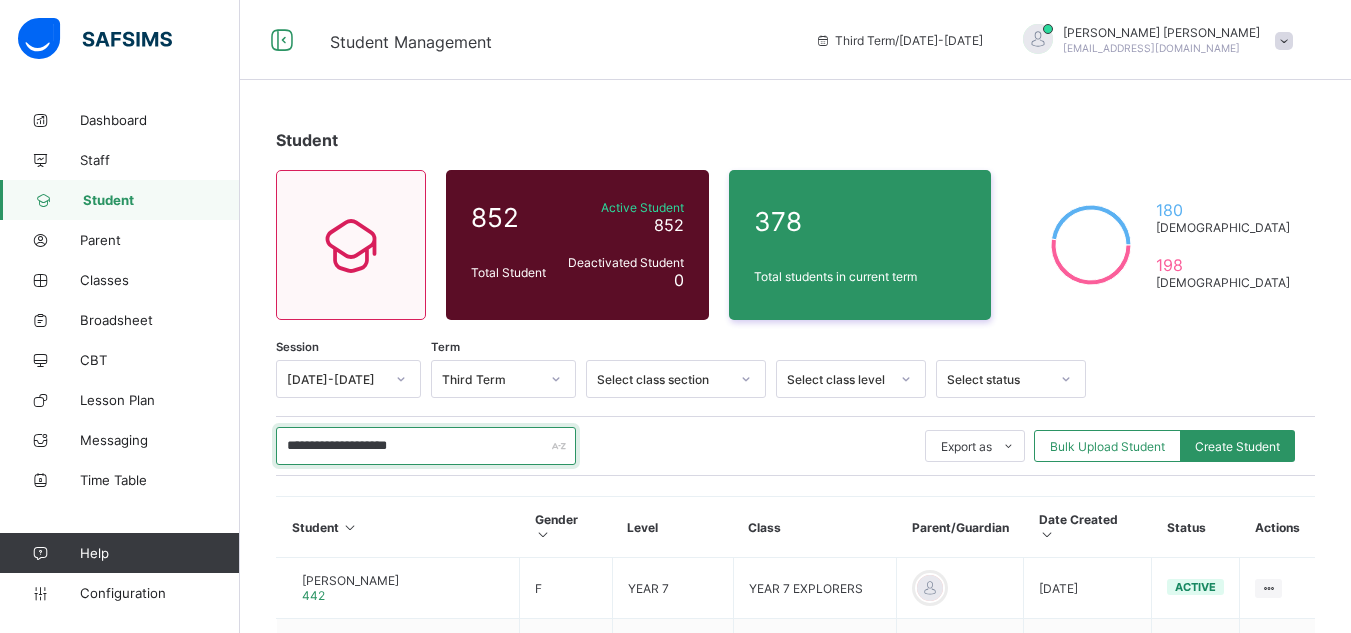 click on "**********" at bounding box center (426, 446) 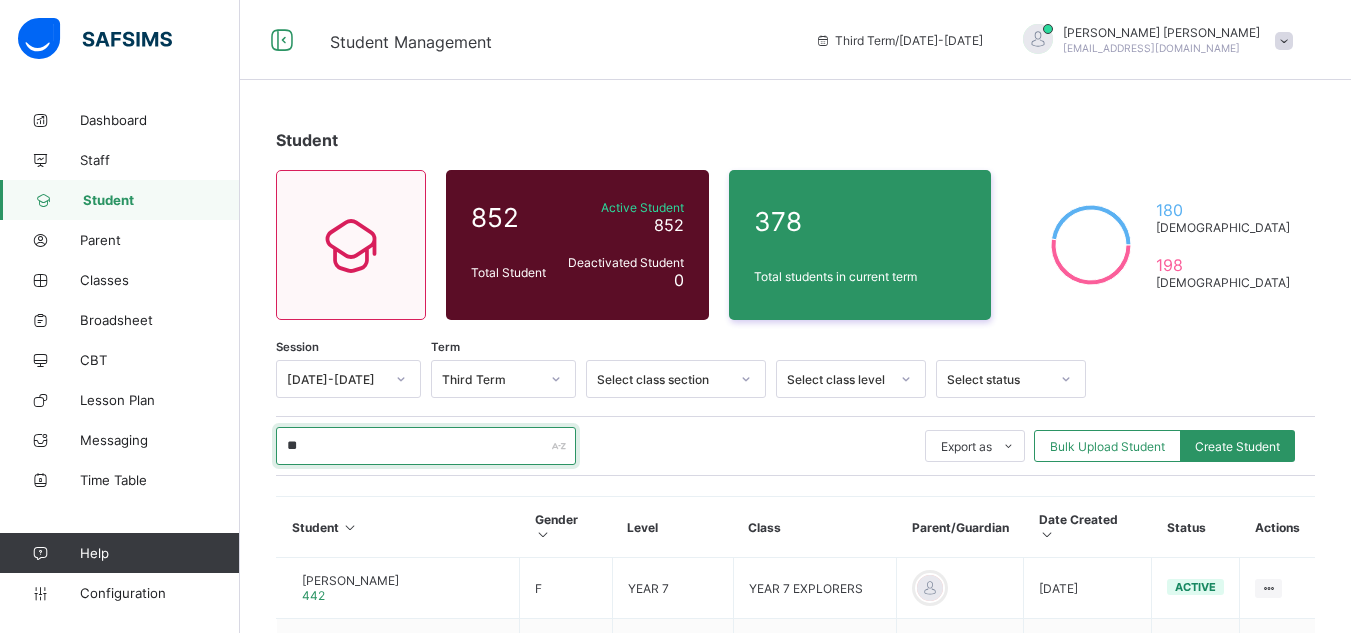 type on "*" 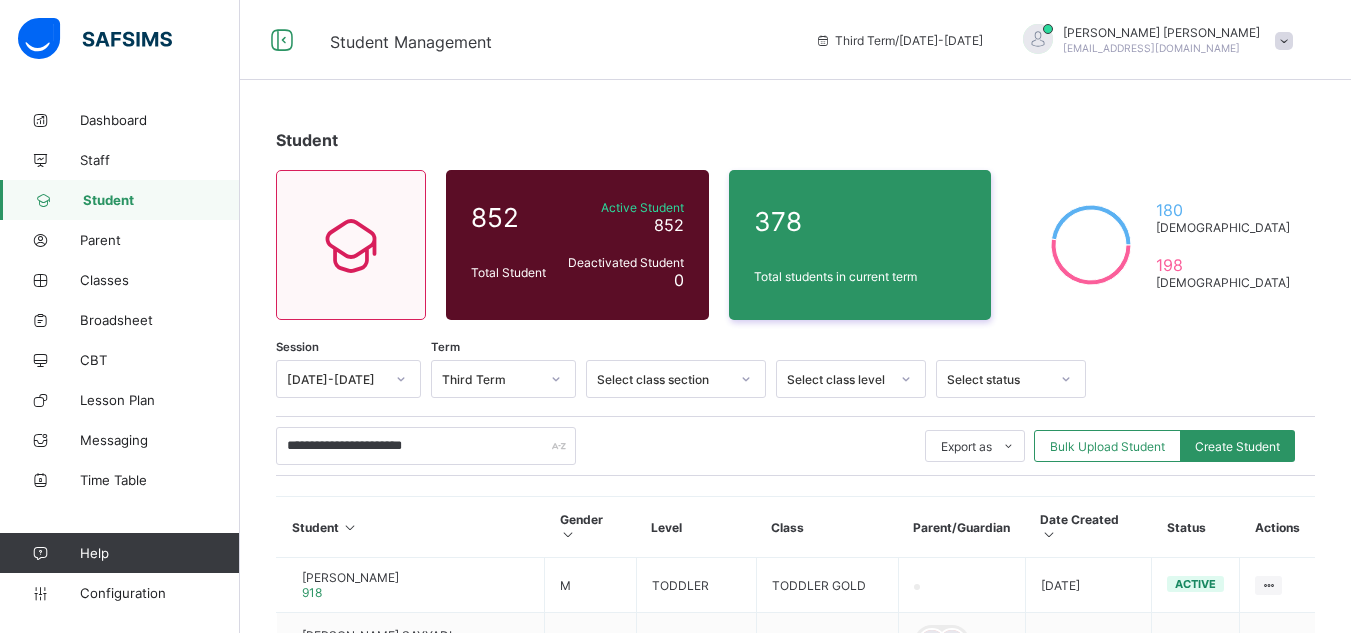 click on "Level" at bounding box center (696, 527) 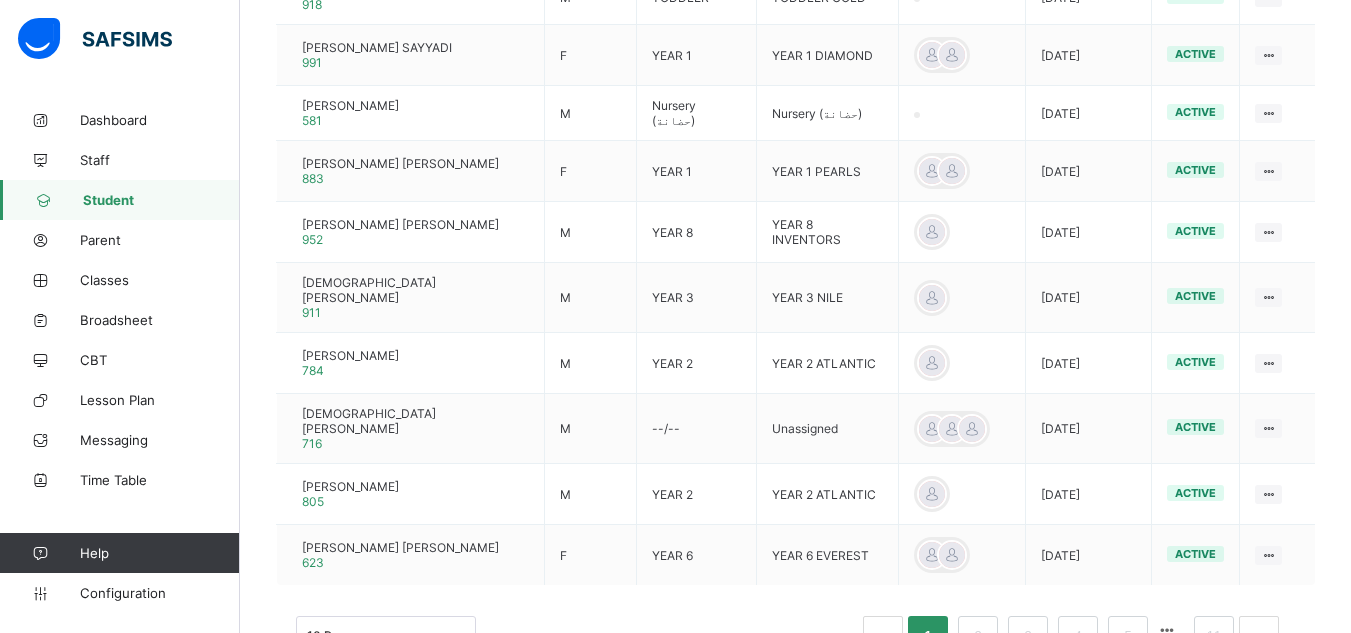 scroll, scrollTop: 68, scrollLeft: 0, axis: vertical 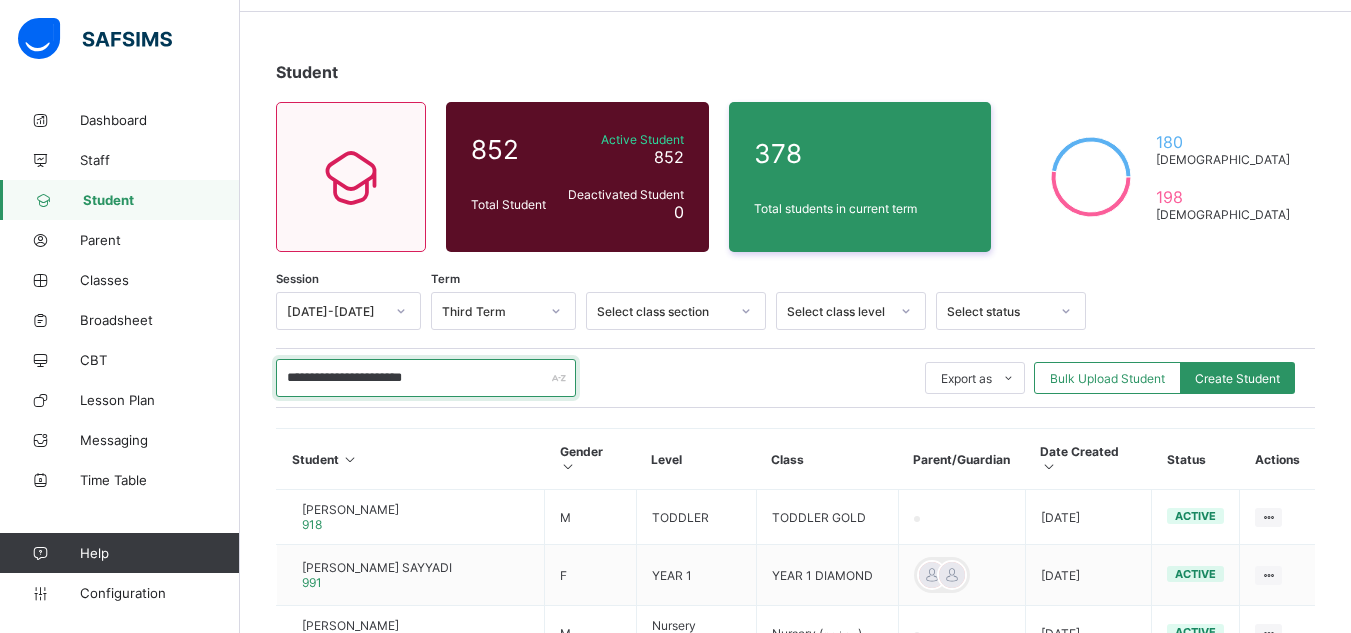 click on "**********" at bounding box center [426, 378] 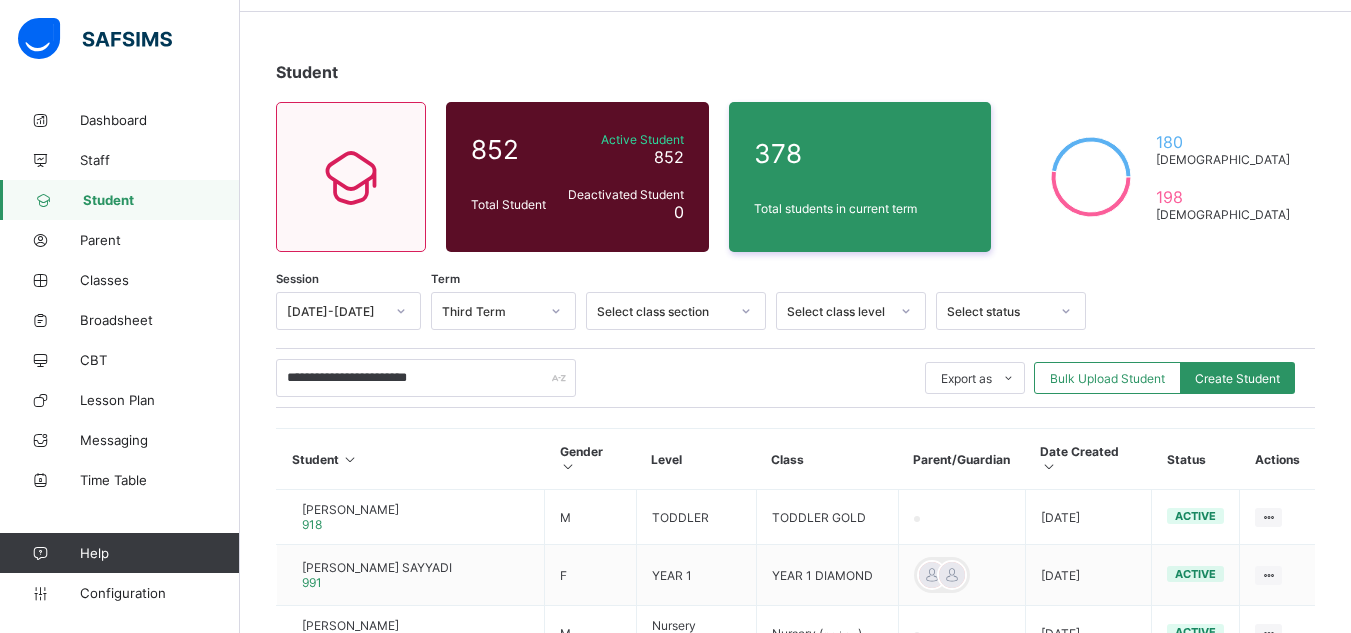 click on "**********" at bounding box center [795, 744] 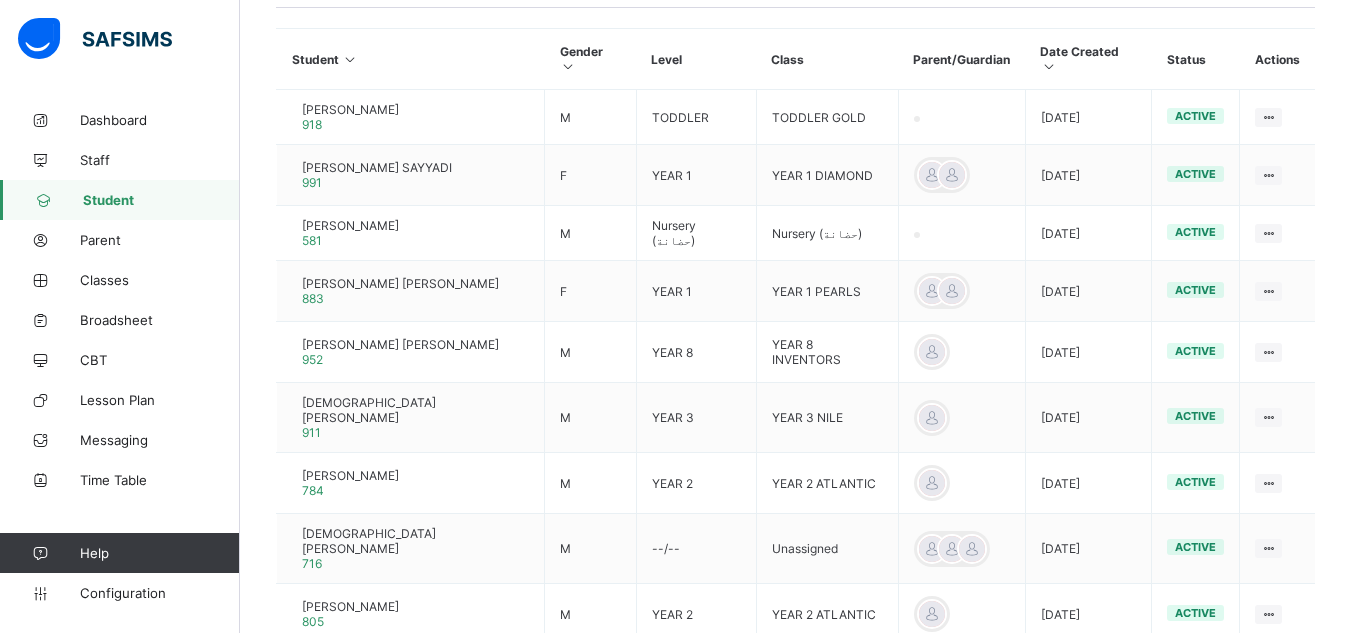 scroll, scrollTop: 588, scrollLeft: 0, axis: vertical 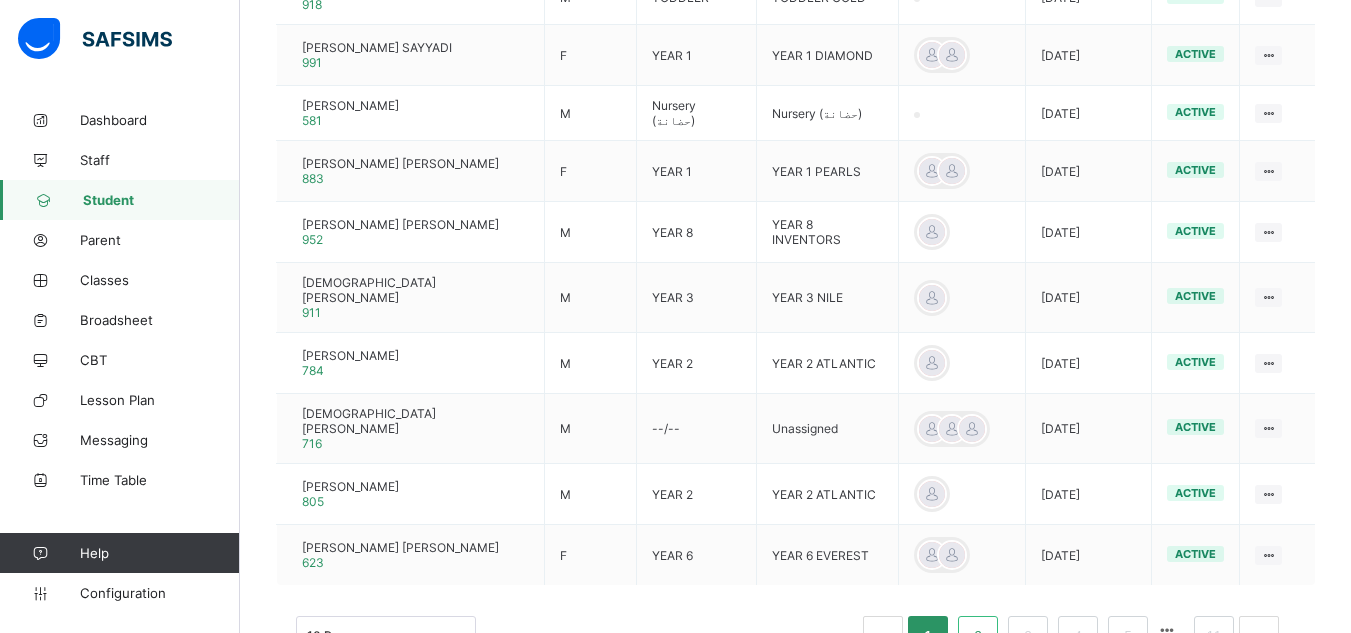 click on "2" at bounding box center (977, 636) 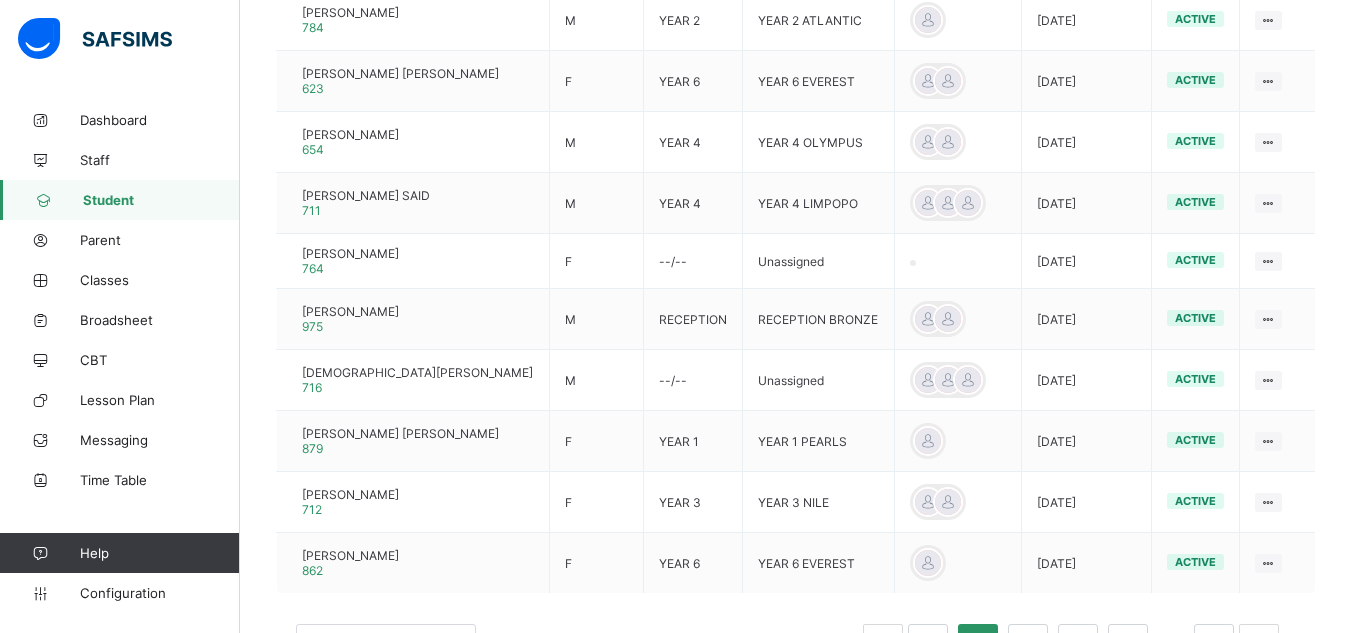 scroll, scrollTop: 634, scrollLeft: 0, axis: vertical 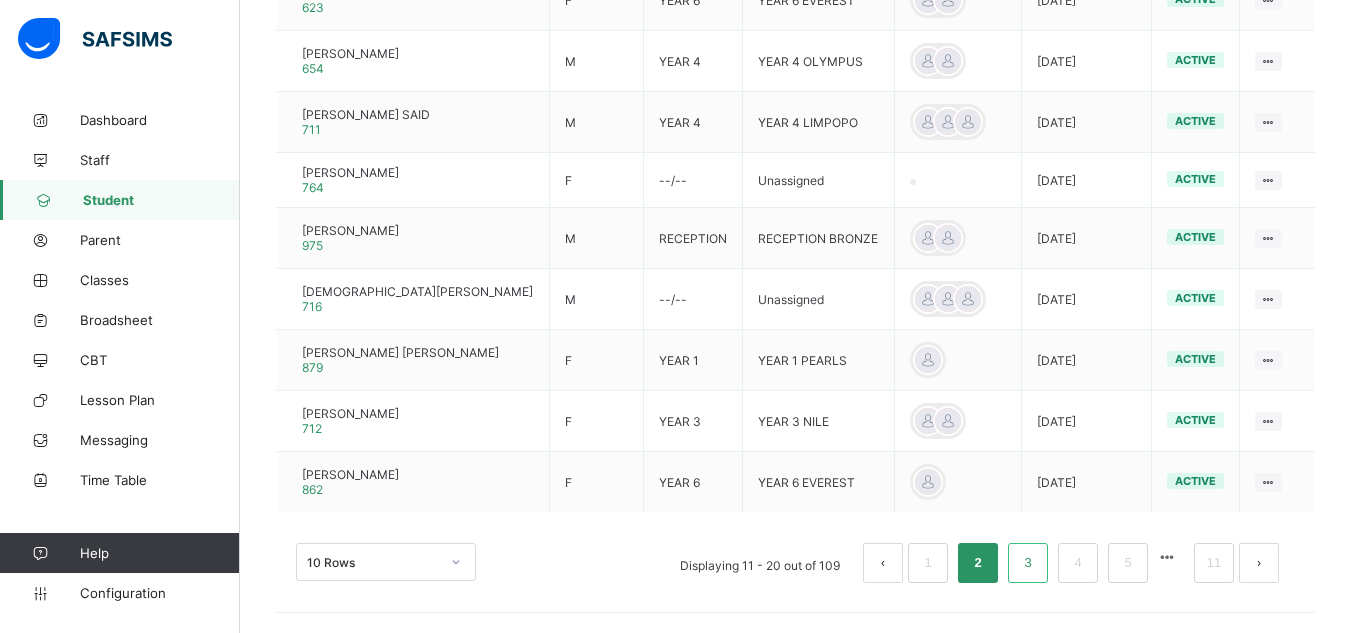 click on "3" at bounding box center (1027, 563) 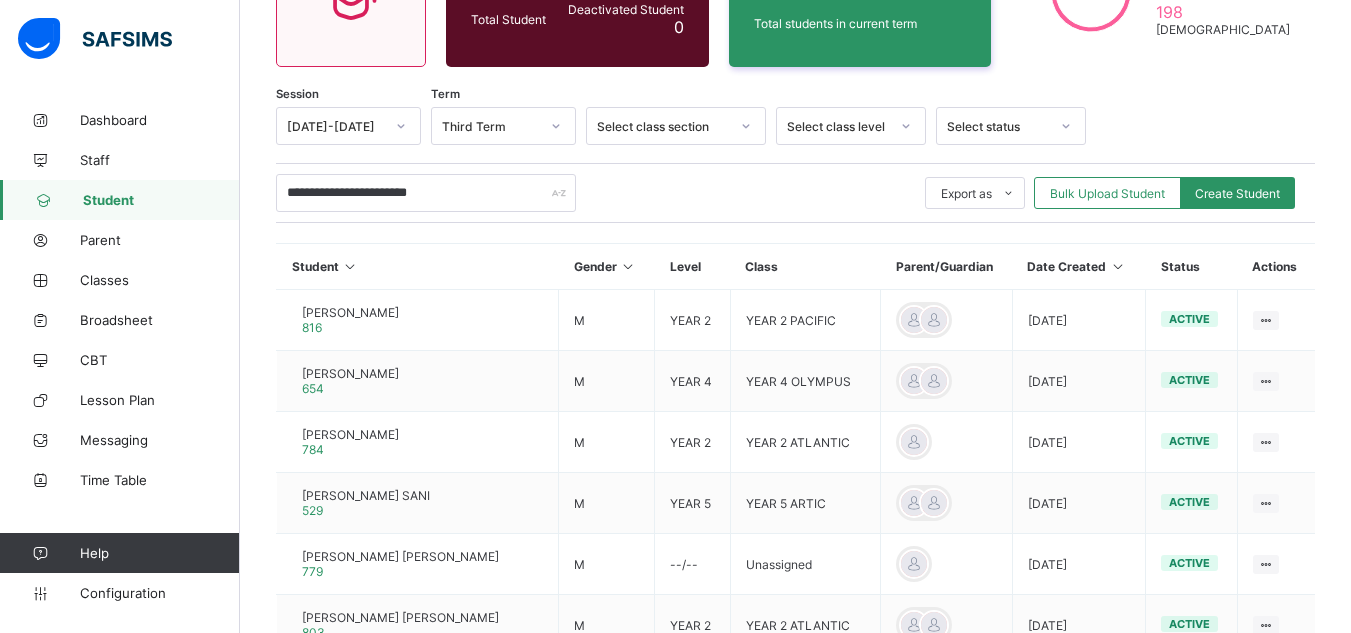 scroll, scrollTop: 634, scrollLeft: 0, axis: vertical 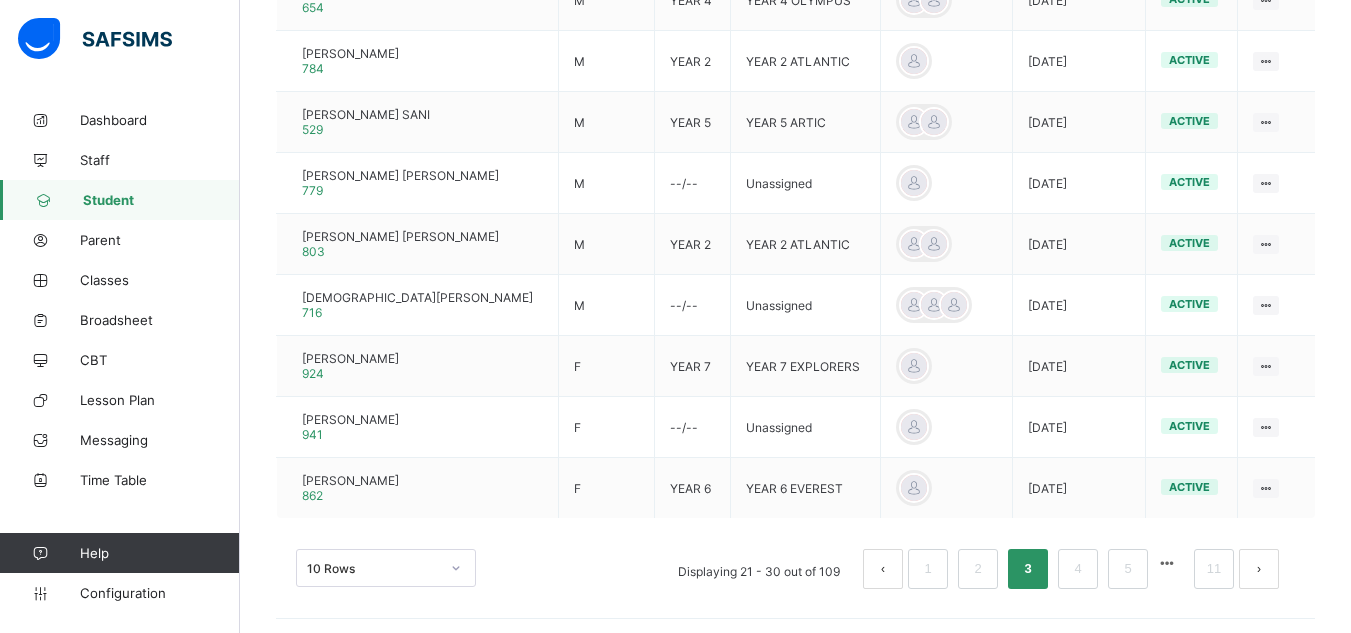 click on "10 Rows Displaying 21 - 30 out of 109 1 2 3 4 5 11" at bounding box center (795, 569) 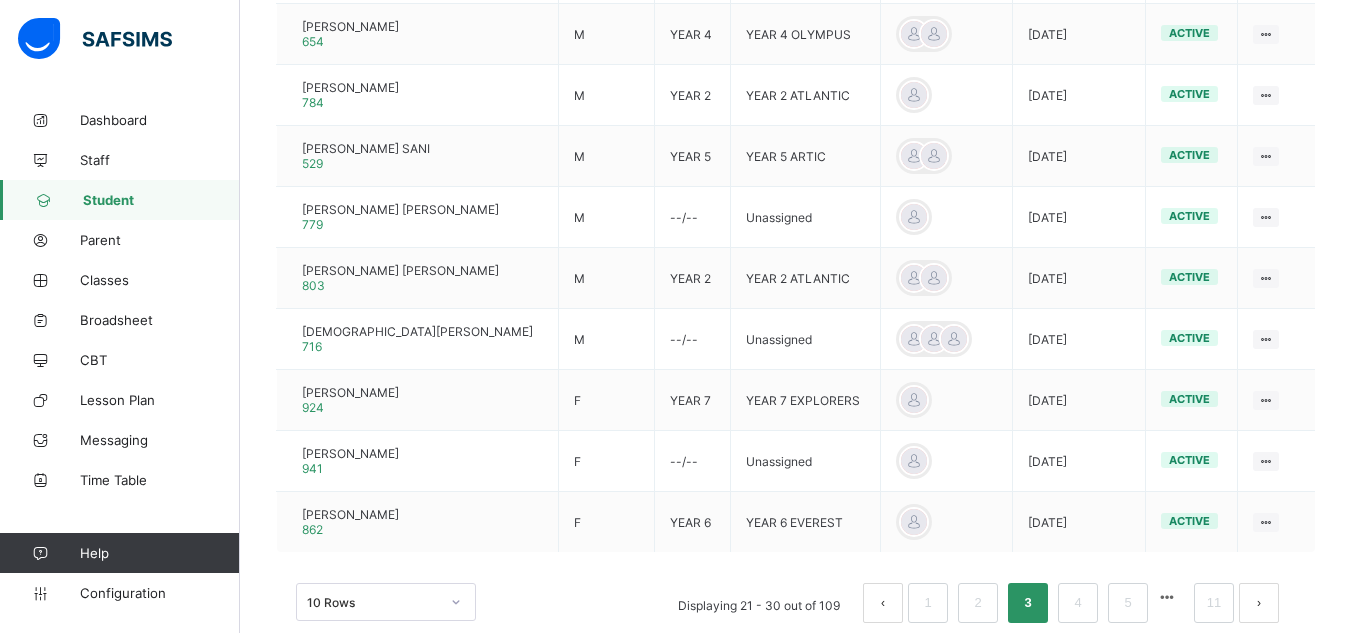 scroll, scrollTop: 40, scrollLeft: 0, axis: vertical 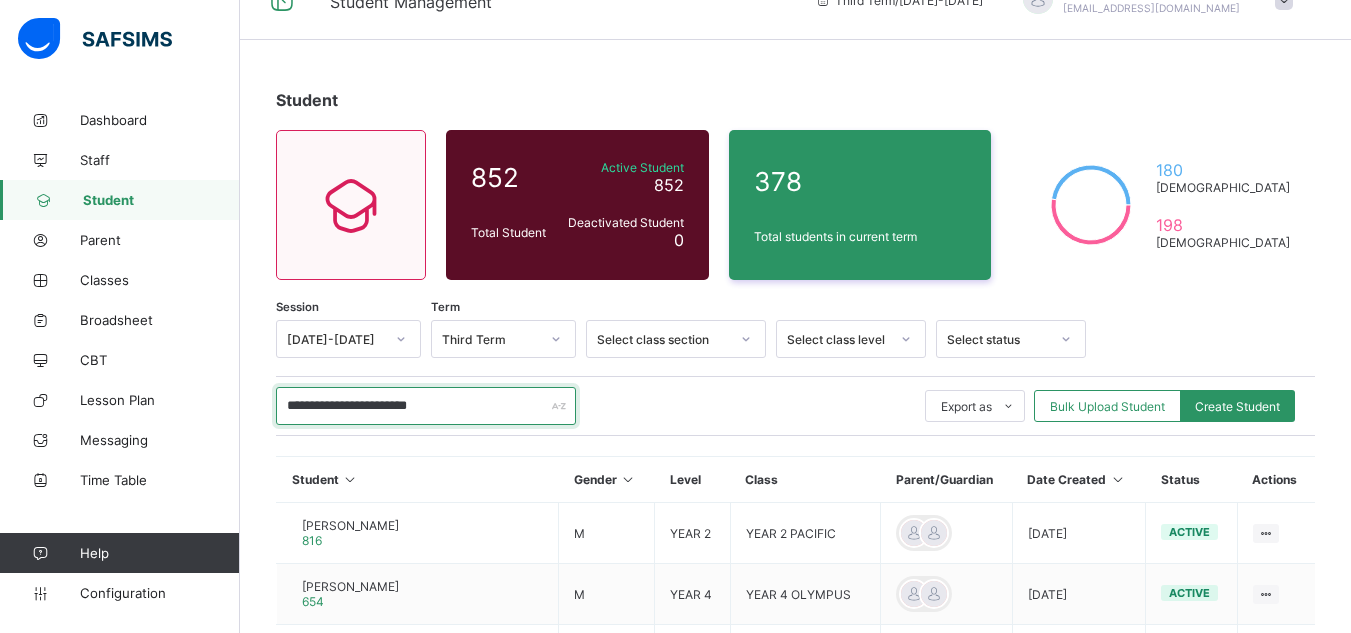 click on "**********" at bounding box center (426, 406) 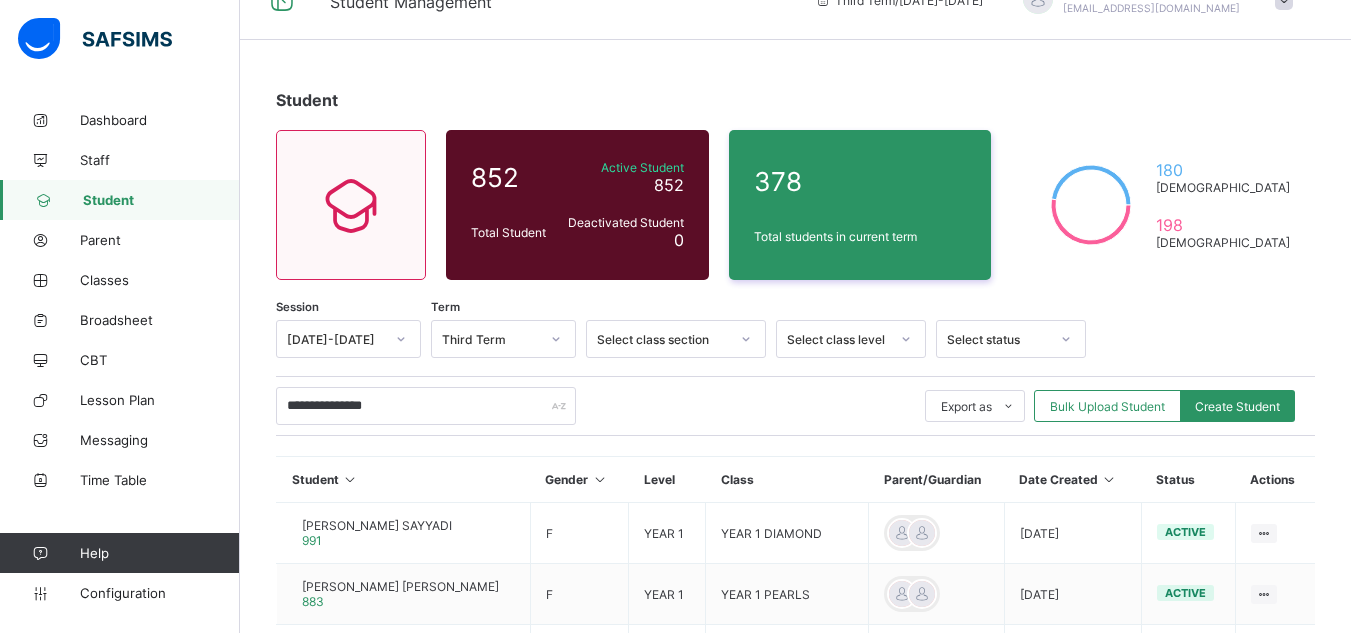 click on "Student   Gender   Level   Class   Parent/Guardian   Date Created   Status   Actions   [PERSON_NAME] 991 F YEAR 1 YEAR 1 DIAMOND [DATE] active View Profile Edit Student Link Parent/Guardian Delete Student [PERSON_NAME] [PERSON_NAME] 883 F YEAR 1 YEAR 1 PEARLS [DATE] active View Profile Edit Student Link Parent/Guardian Delete Student [PERSON_NAME] [PERSON_NAME] 781 F YEAR 1 YEAR 1 DIAMOND [DATE] active View Profile Edit Student Link Parent/Guardian Delete Student [PERSON_NAME] [PERSON_NAME] 879 F YEAR 1 YEAR 1 PEARLS [DATE] active View Profile Edit Student Link Parent/Guardian Delete Student [PERSON_NAME] 178 F --/--  Unassigned [DATE] active View Profile Edit Student Assign Class Link Parent/Guardian Delete Student [PERSON_NAME] [PERSON_NAME] 953 F YEAR 8 YEAR 8 INVENTORS [DATE] active View Profile Edit Student Link Parent/Guardian Delete Student [PERSON_NAME] 764 F --/--  Unassigned [DATE] active View Profile Edit Student Assign Class Link Parent/Guardian Delete Student 511 F YEAR 6 F" at bounding box center [795, 831] 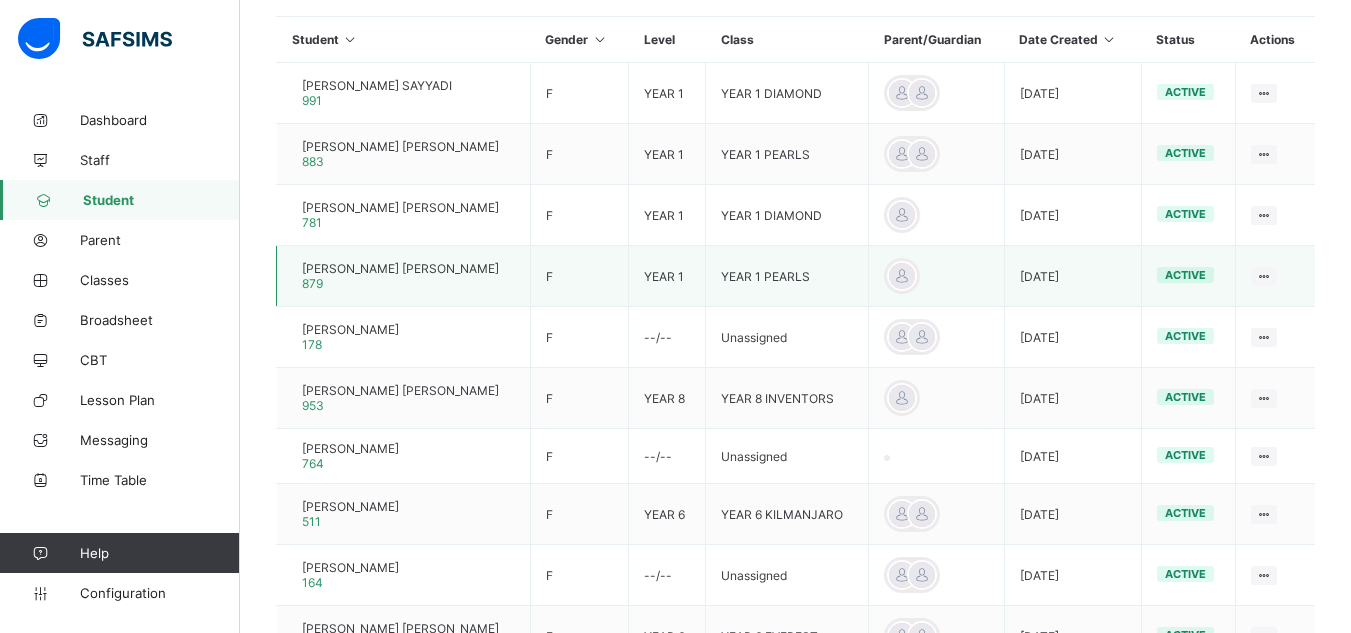 scroll, scrollTop: 80, scrollLeft: 0, axis: vertical 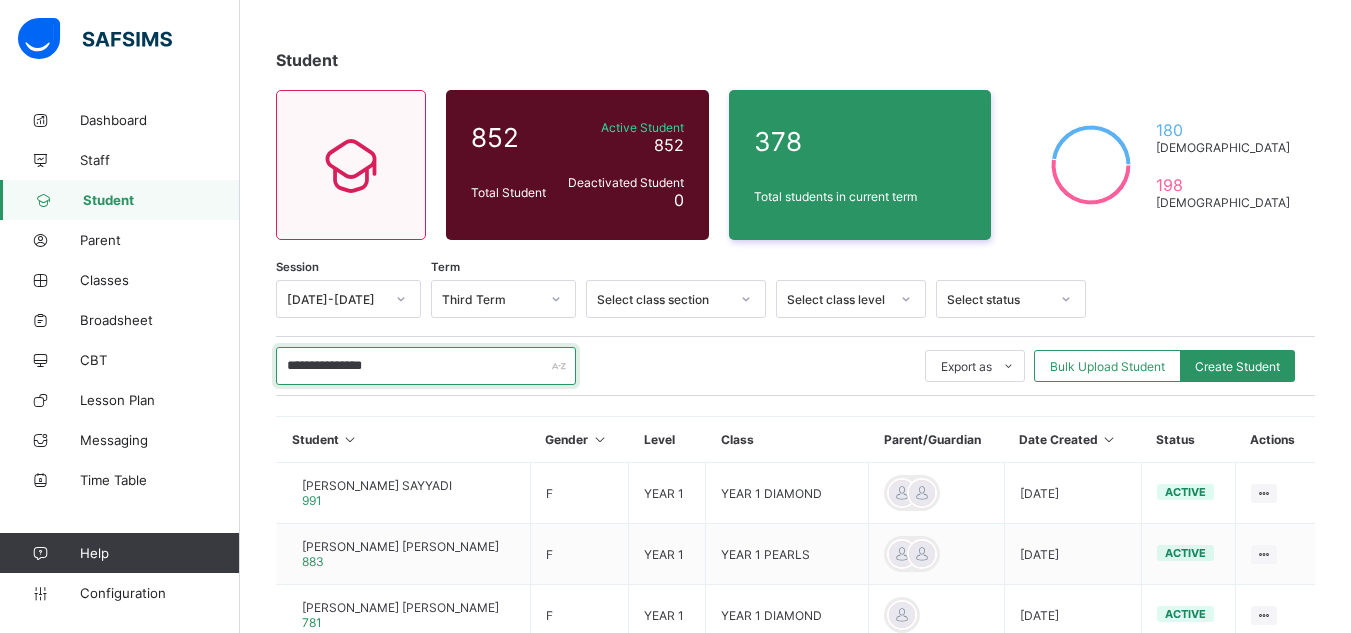click on "**********" at bounding box center [426, 366] 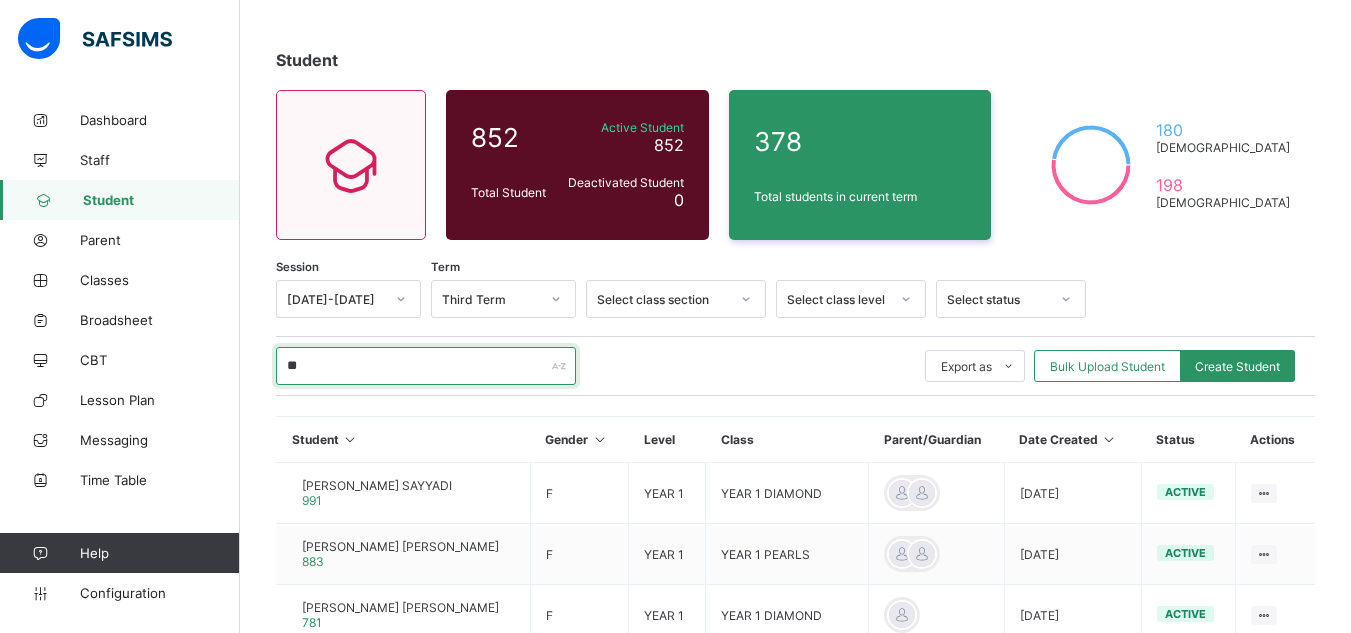 type on "*" 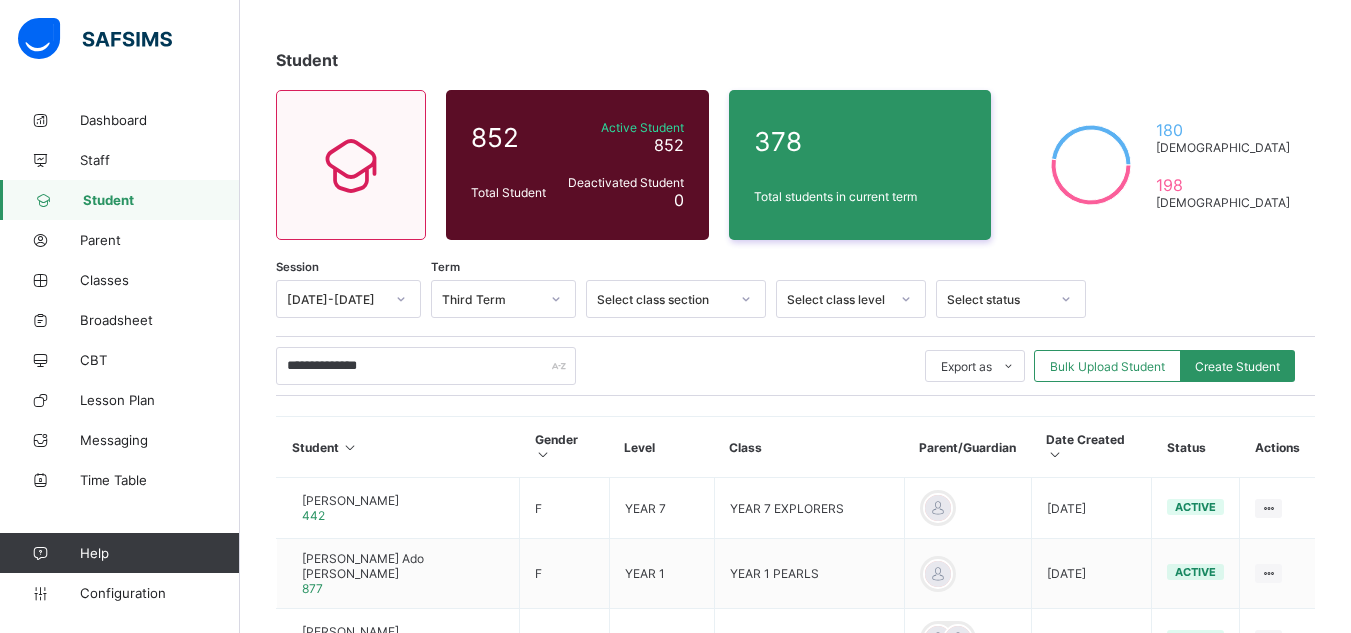 click on "Student   Gender   Level   Class   Parent/Guardian   Date Created   Status   Actions   [PERSON_NAME] 442 F YEAR 7 YEAR 7 EXPLORERS [DATE] active View Profile Edit Student Link Parent/Guardian Delete Student [PERSON_NAME] Ado [PERSON_NAME] 877 F YEAR 1 YEAR 1 PEARLS [DATE] active View Profile Edit Student Link Parent/Guardian Delete Student [PERSON_NAME] 655 F YEAR 5 YEAR 5 ALPS [DATE] active View Profile Edit Student Link Parent/Guardian Delete Student [PERSON_NAME] 743 M YEAR 10 YEAR 10 ACE [DATE] active View Profile Edit Student Link Parent/Guardian Delete Student NANA AISHA AUWAL SANI 736 F YEAR 3 YEAR 3 [GEOGRAPHIC_DATA] [DATE] active View Profile Edit Student Link Parent/Guardian Delete Student [PERSON_NAME] 538 F YEAR 5 YEAR 5 ALPS [DATE] active View Profile Edit Student Link Parent/Guardian Delete Student [PERSON_NAME] [PERSON_NAME] 827 F --/--  Unassigned [DATE] active View Profile Edit Student Assign Class Link Parent/Guardian Delete Student [PERSON_NAME] 742 F --/--  Unassigned F" at bounding box center [795, 797] 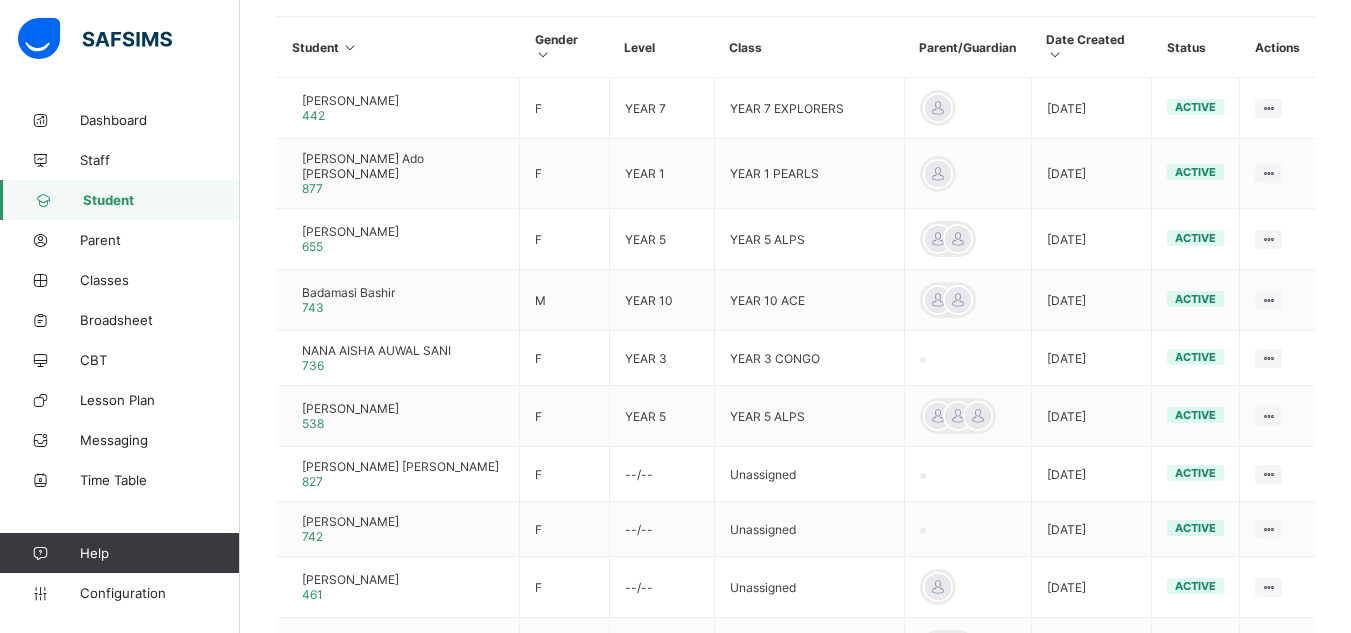 scroll, scrollTop: 440, scrollLeft: 0, axis: vertical 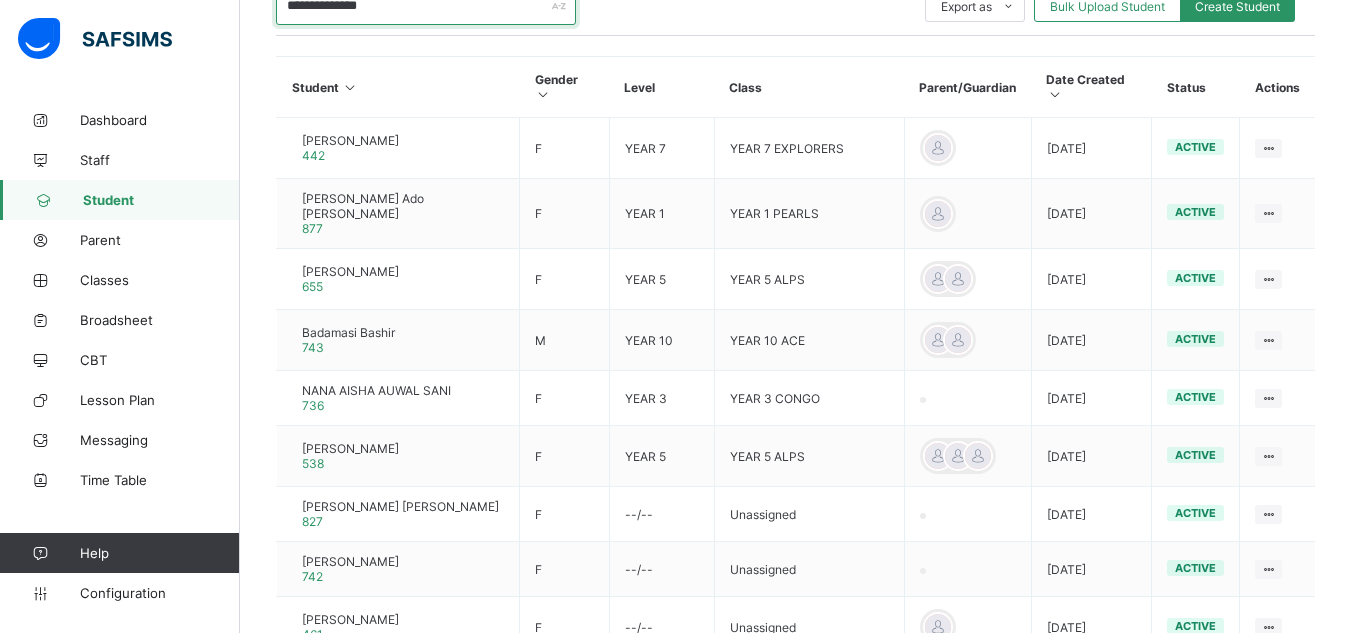 click on "**********" at bounding box center (426, 6) 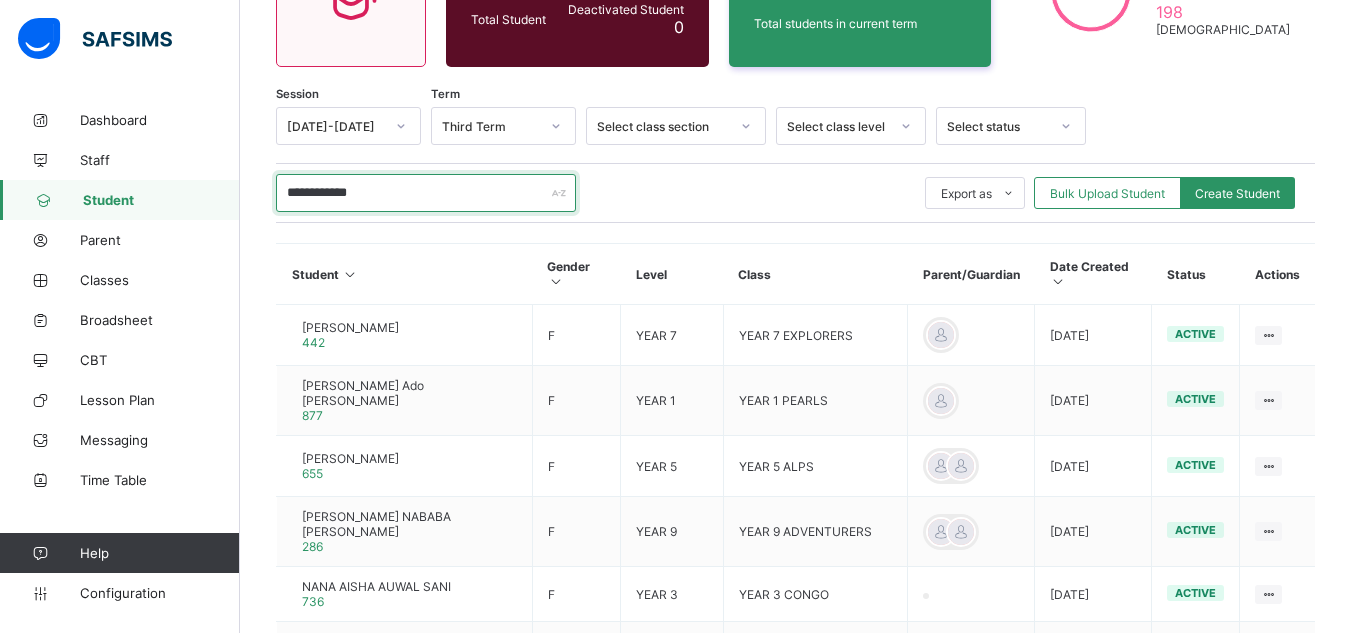 scroll, scrollTop: 439, scrollLeft: 0, axis: vertical 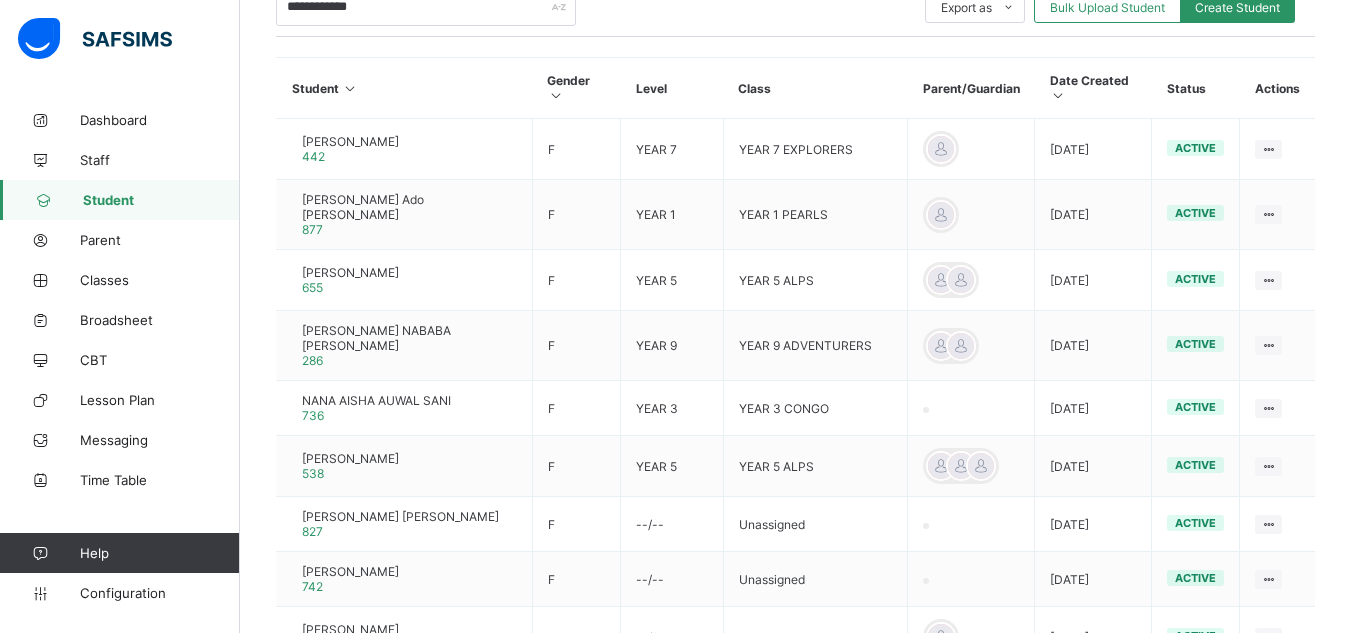 click on "Class" at bounding box center (815, 88) 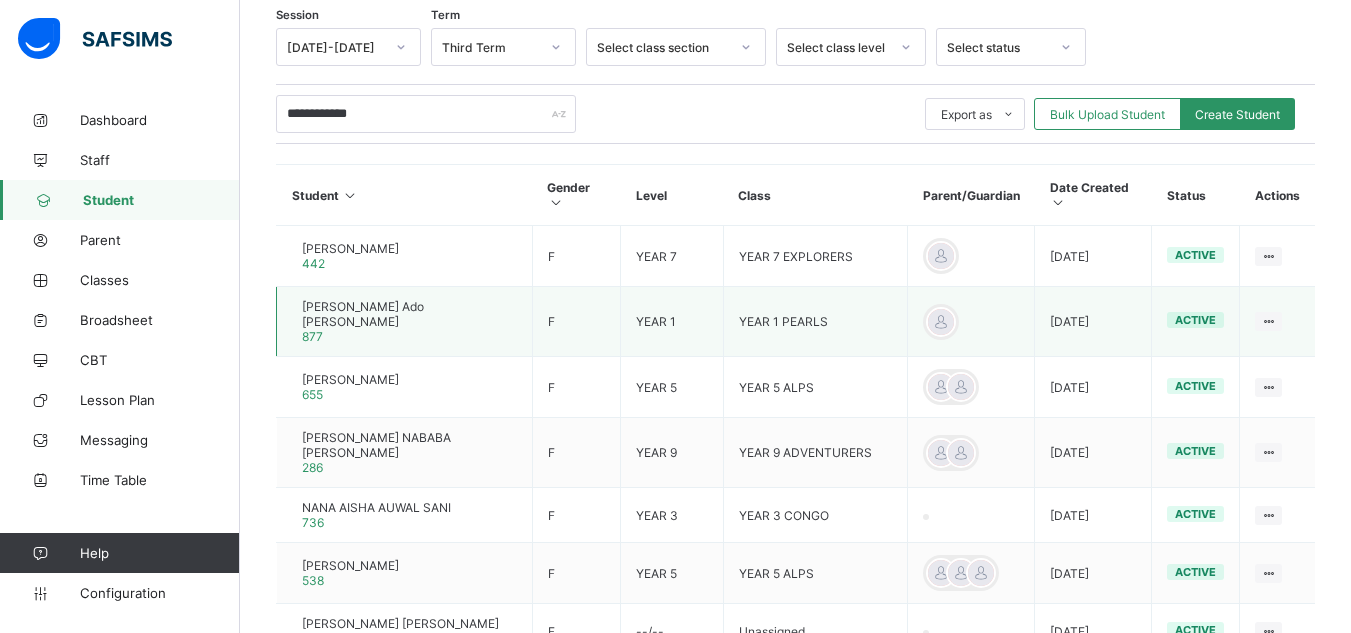 scroll, scrollTop: 286, scrollLeft: 0, axis: vertical 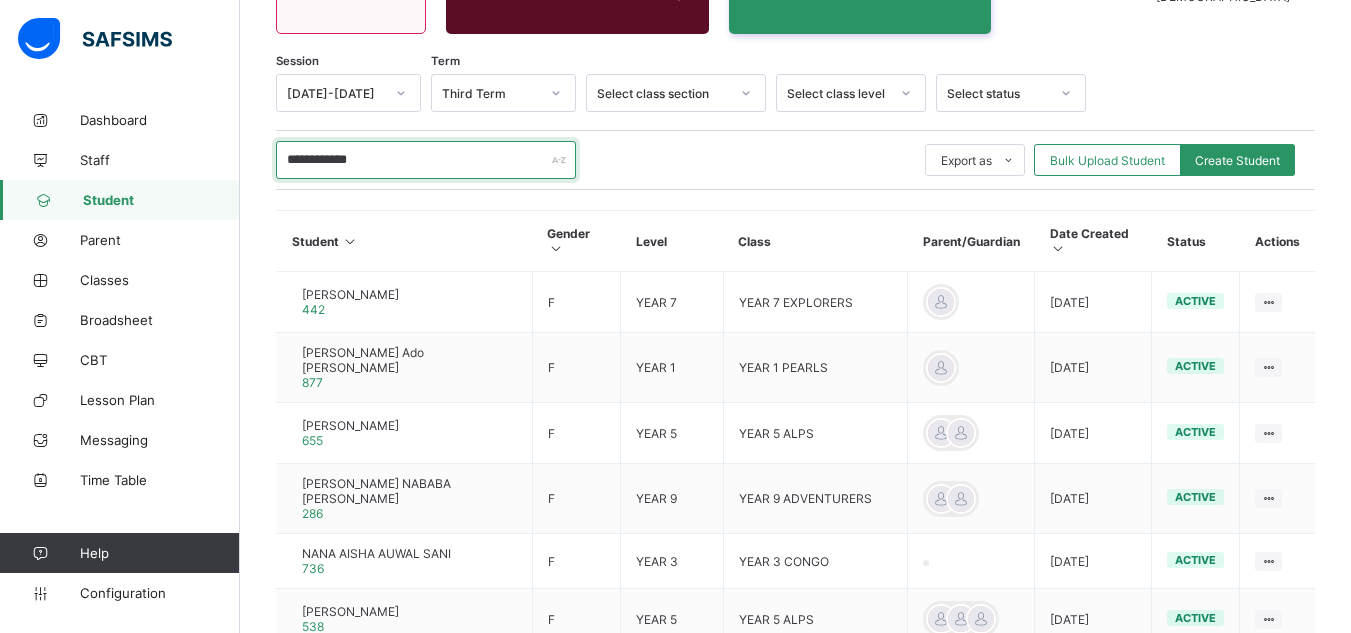 click on "**********" at bounding box center [426, 160] 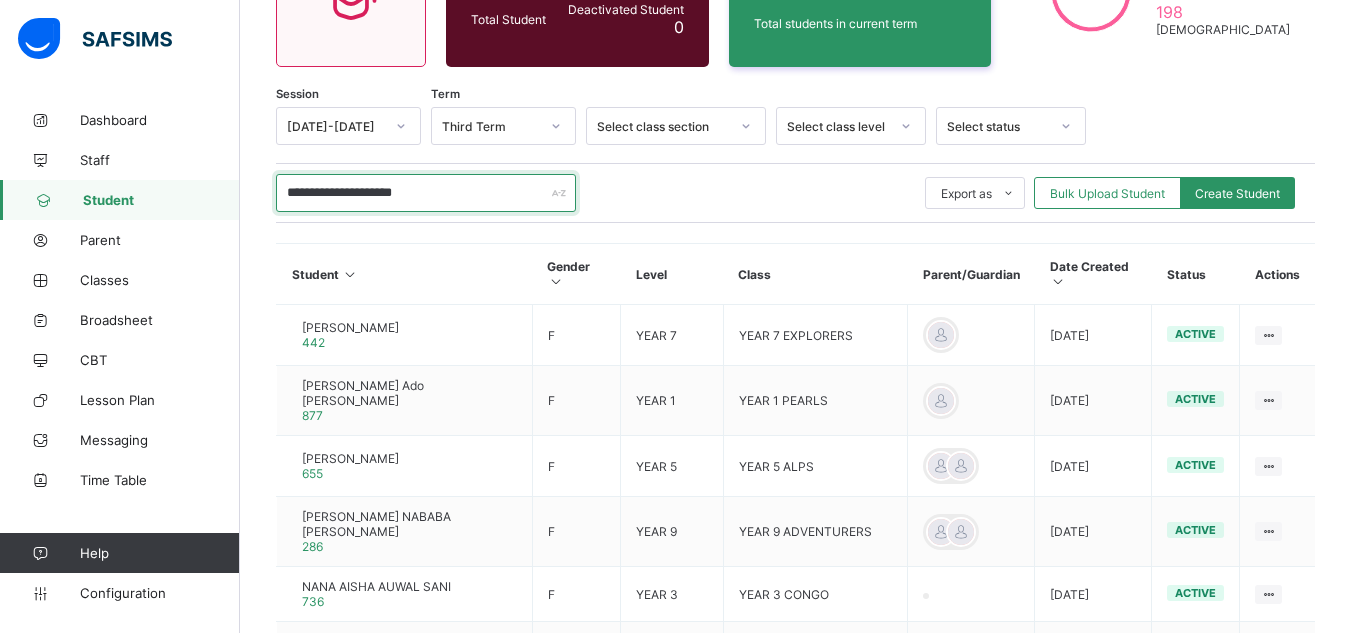 scroll, scrollTop: 286, scrollLeft: 0, axis: vertical 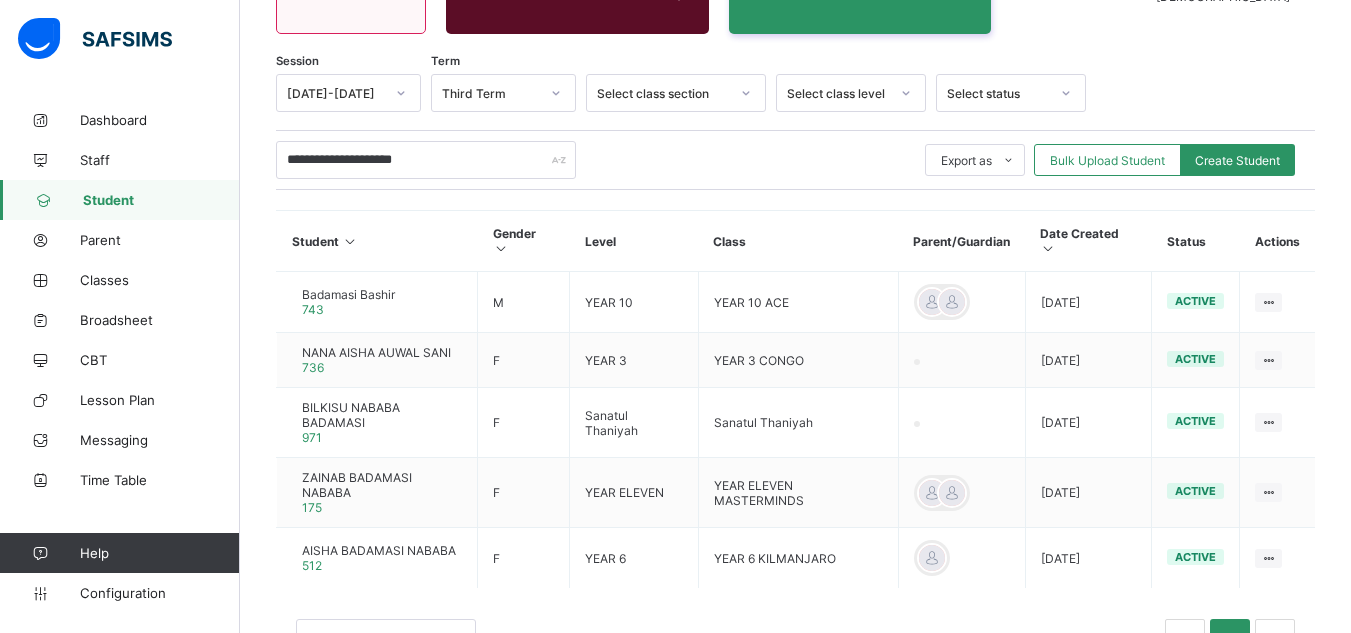 click on "Level" at bounding box center [634, 241] 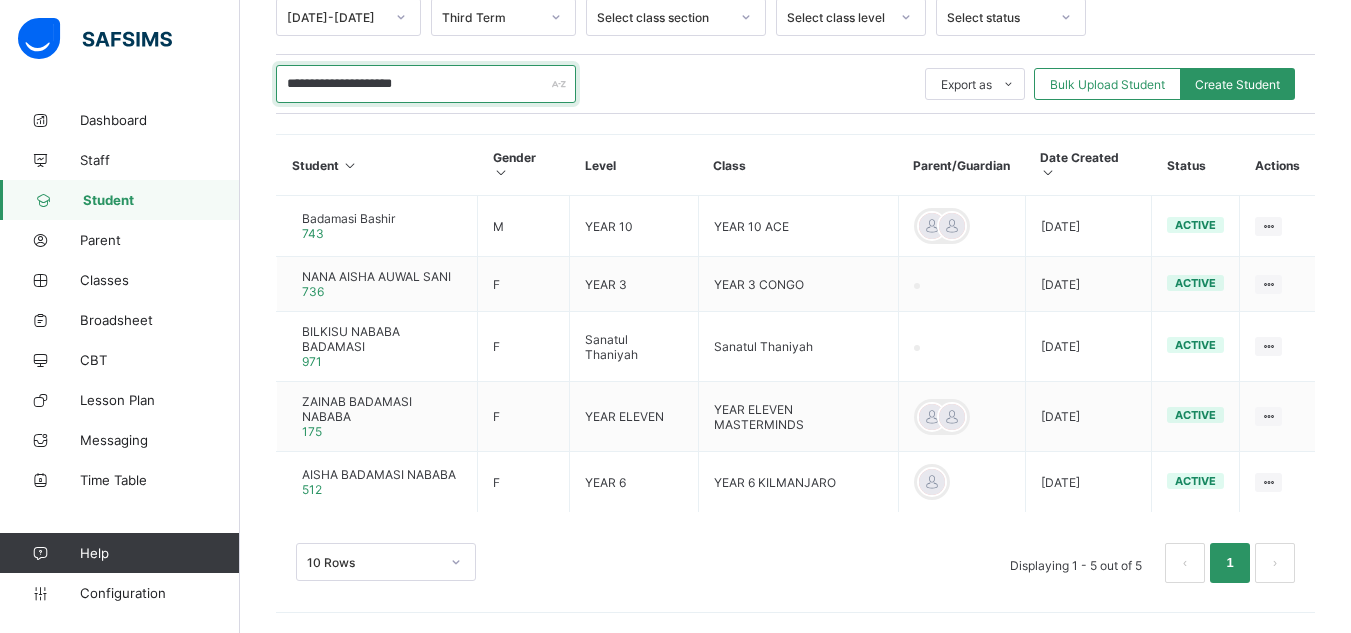 click on "**********" at bounding box center [426, 84] 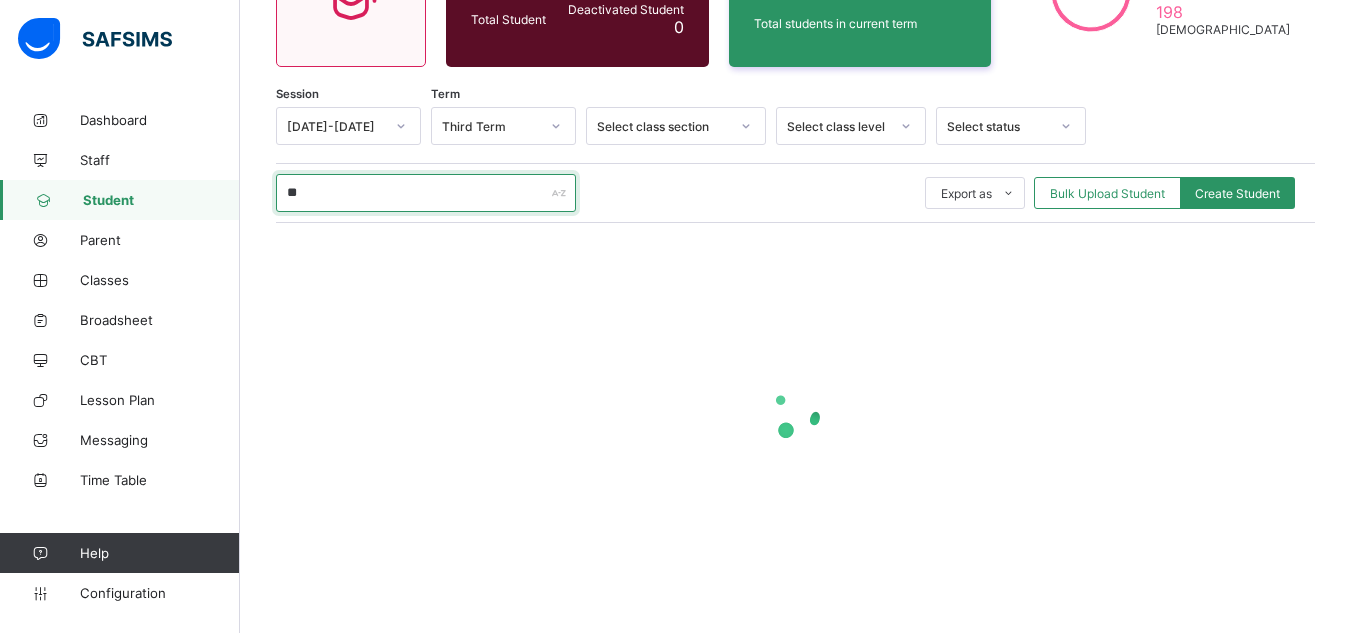 type on "*" 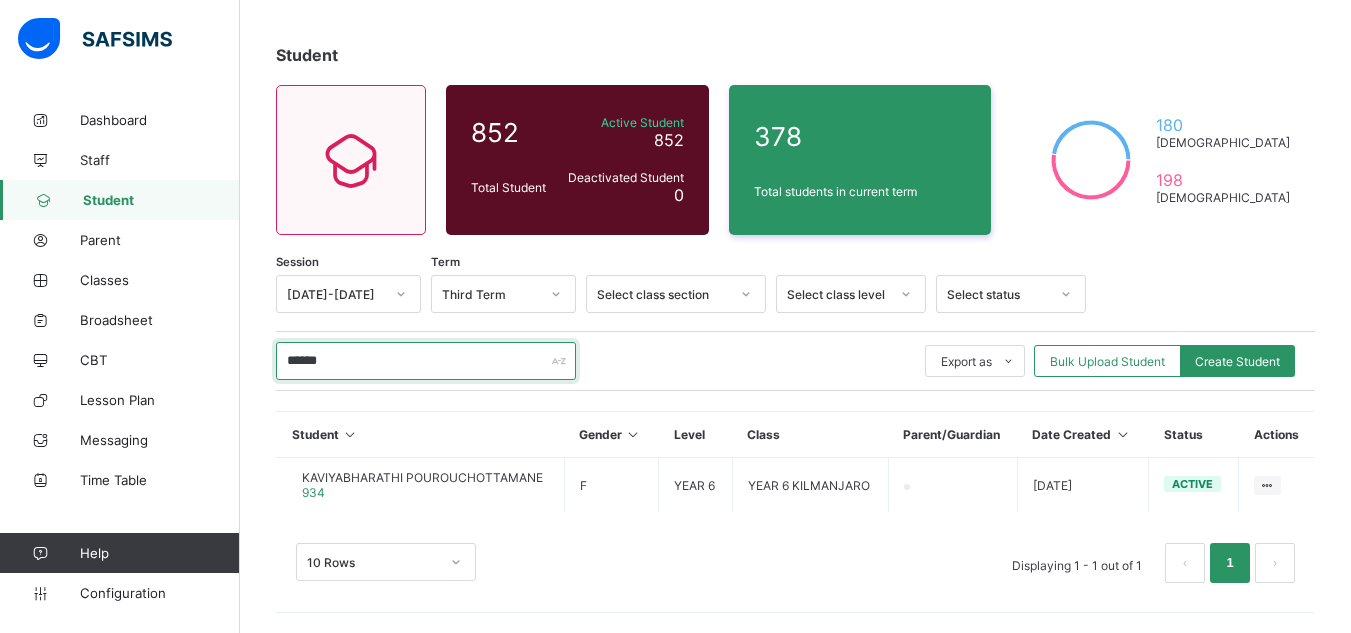 scroll, scrollTop: 85, scrollLeft: 0, axis: vertical 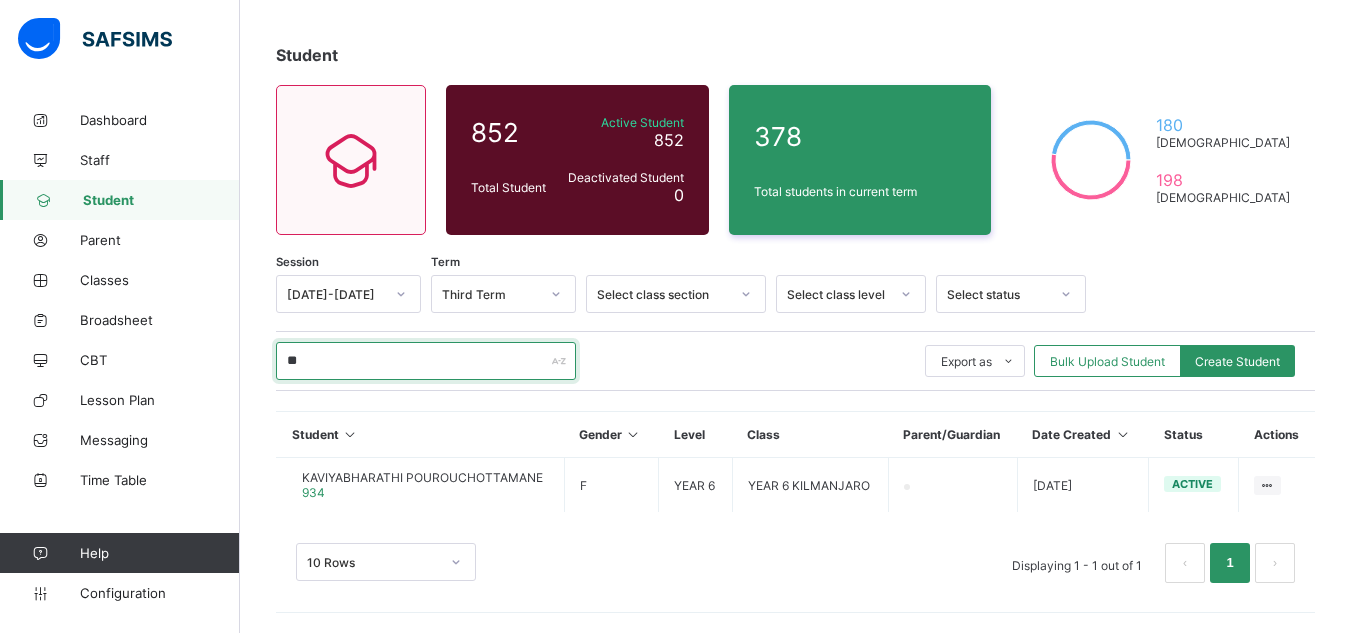 type on "*" 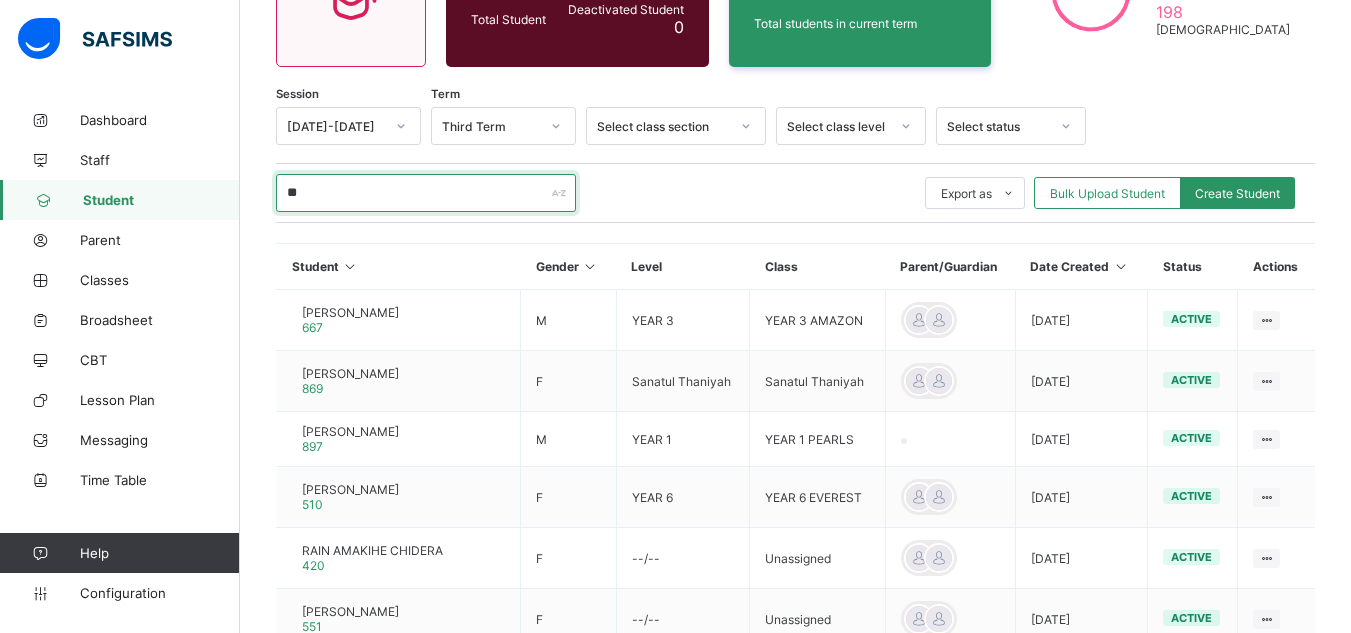 scroll, scrollTop: 362, scrollLeft: 0, axis: vertical 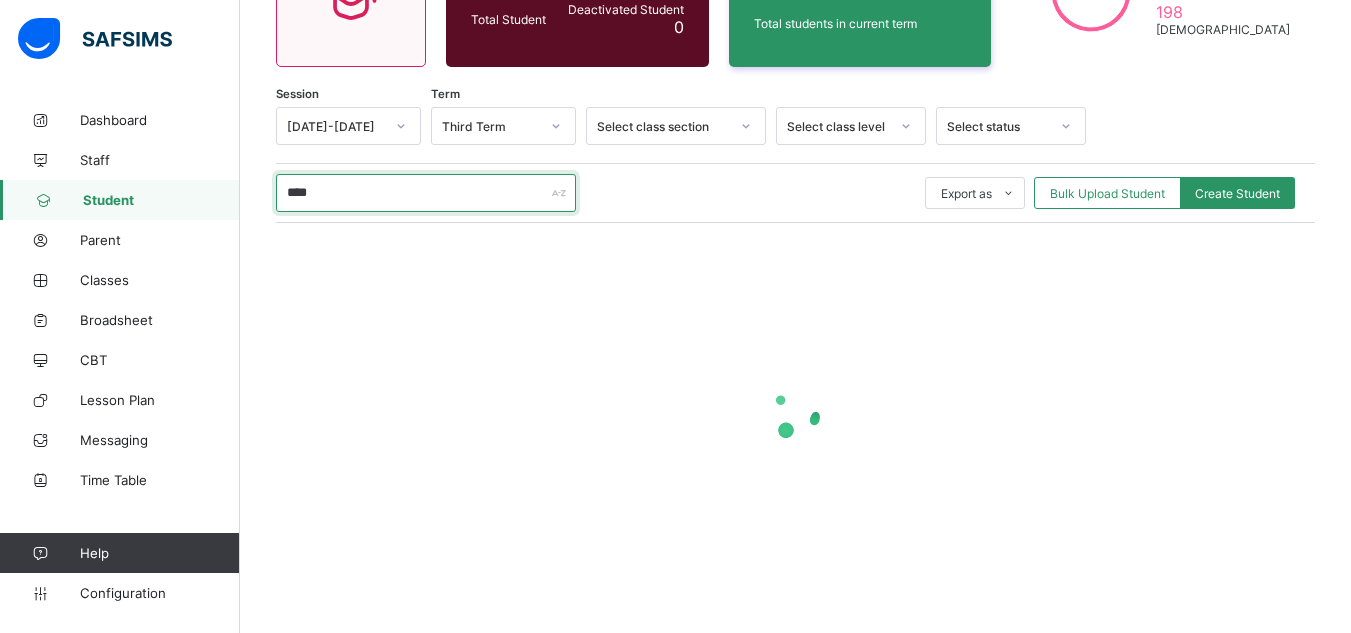 type on "*****" 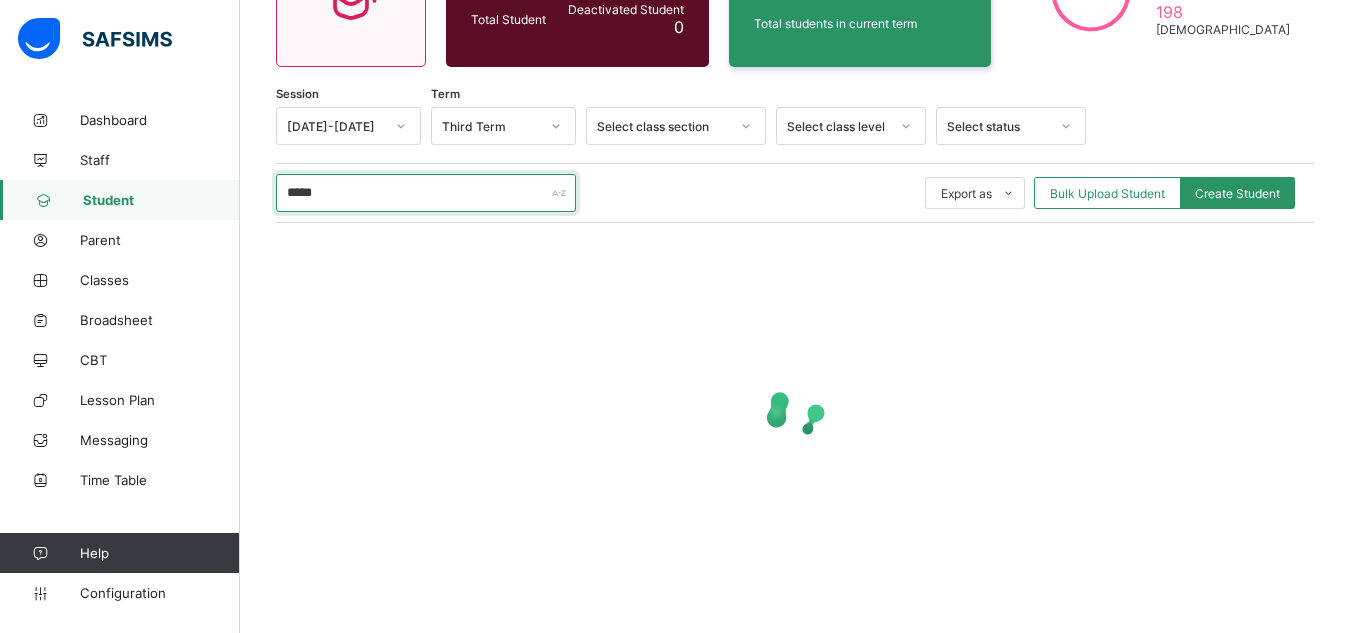 scroll, scrollTop: 362, scrollLeft: 0, axis: vertical 